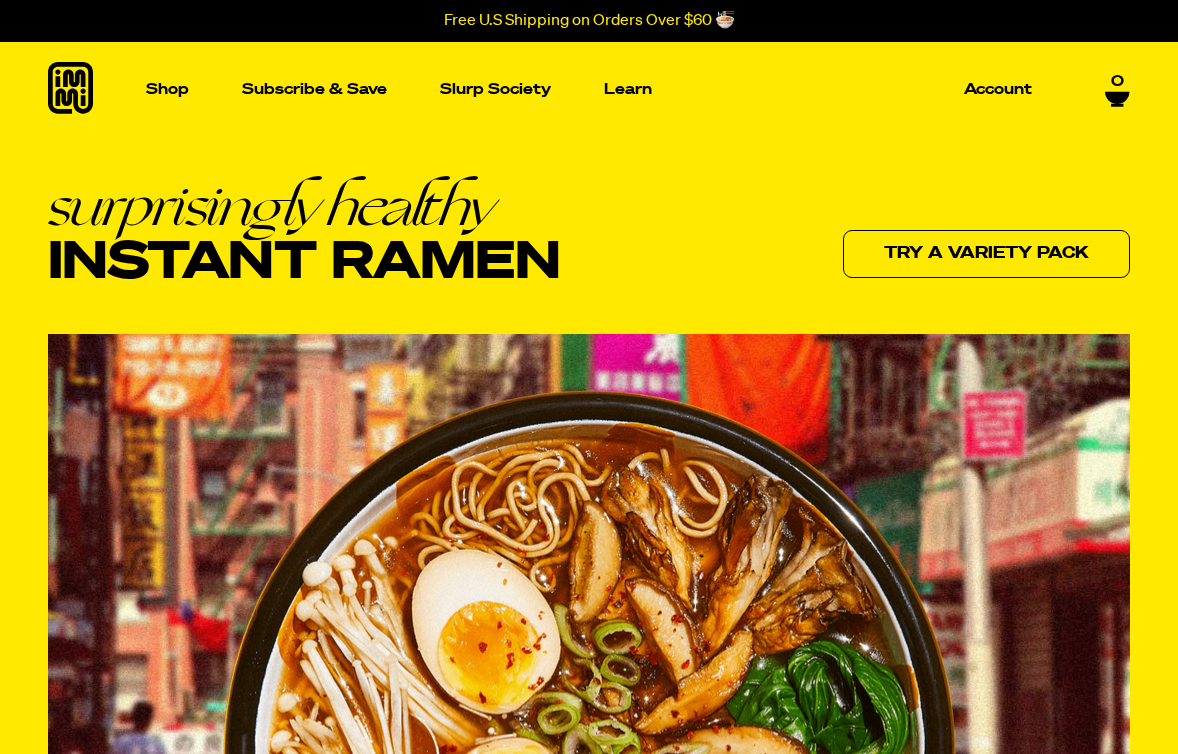 scroll, scrollTop: 0, scrollLeft: 0, axis: both 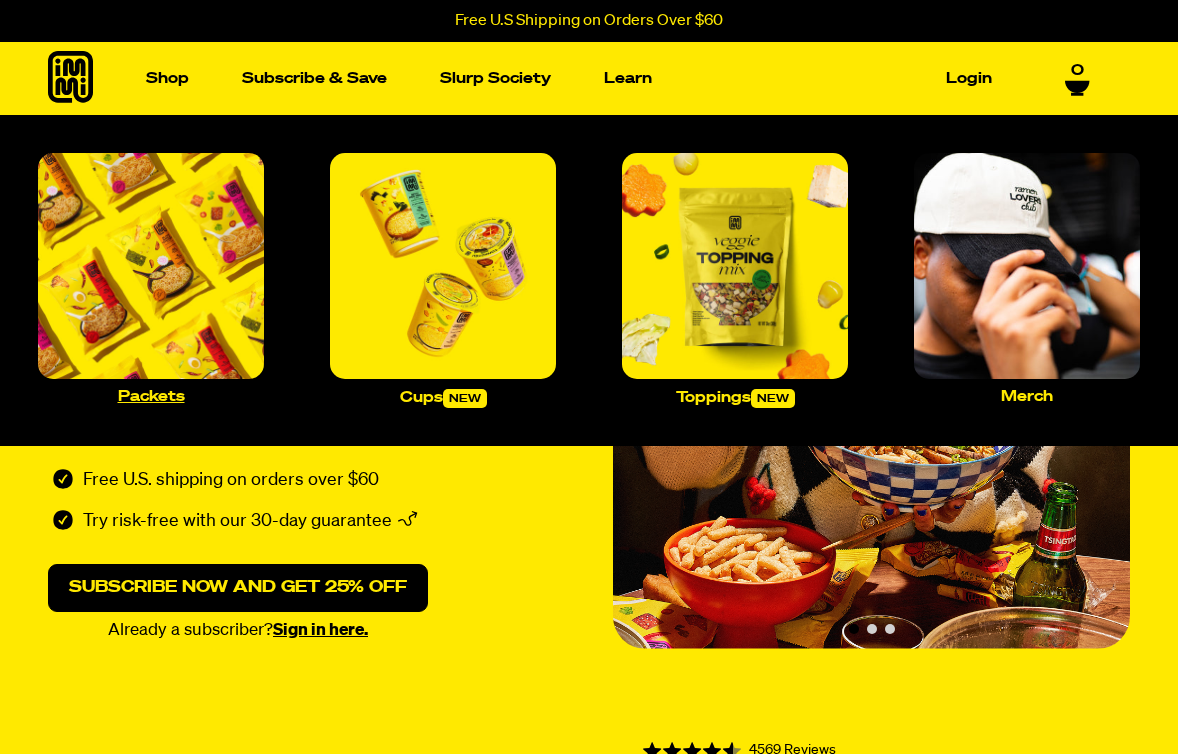 click at bounding box center [151, 266] 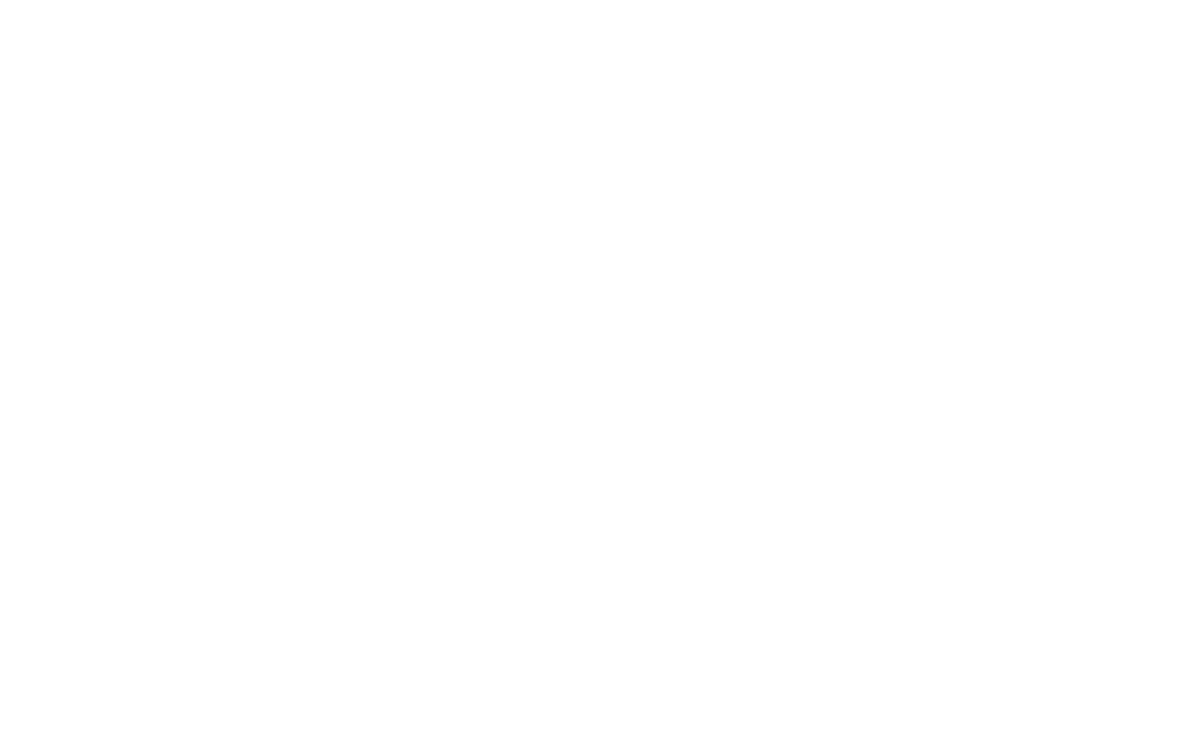 scroll, scrollTop: 0, scrollLeft: 0, axis: both 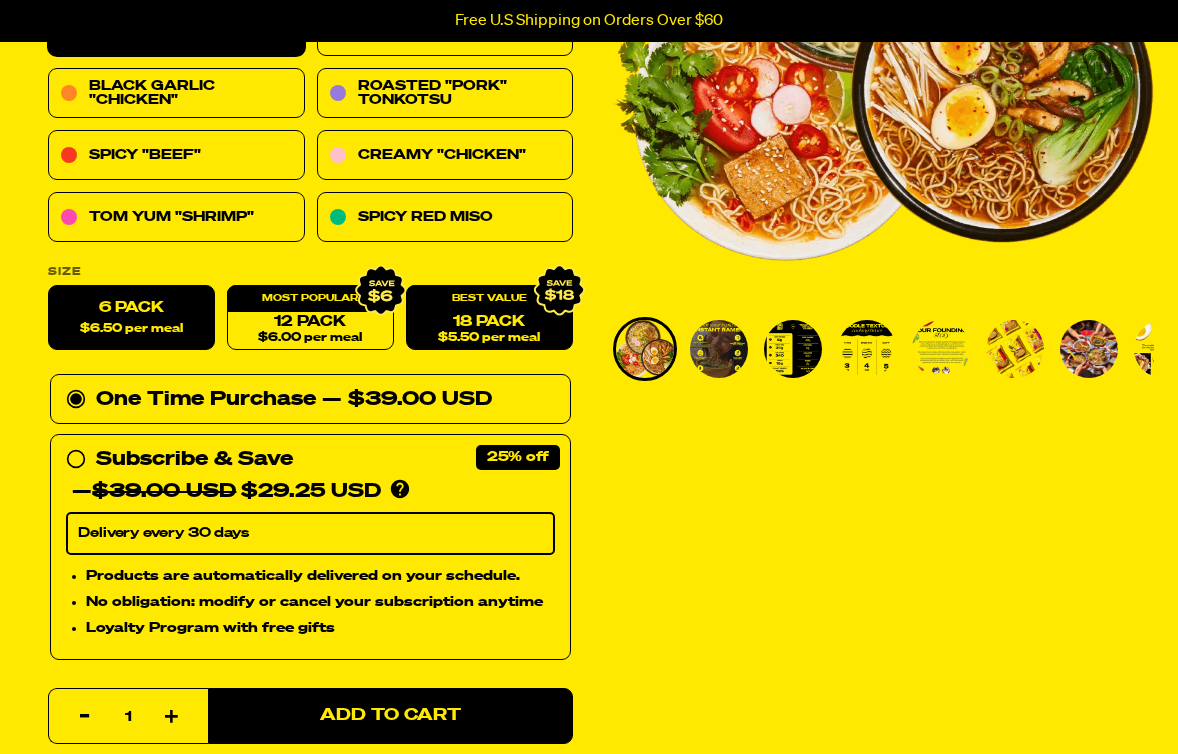 click on "18 Pack
$5.50 per meal" at bounding box center (489, 318) 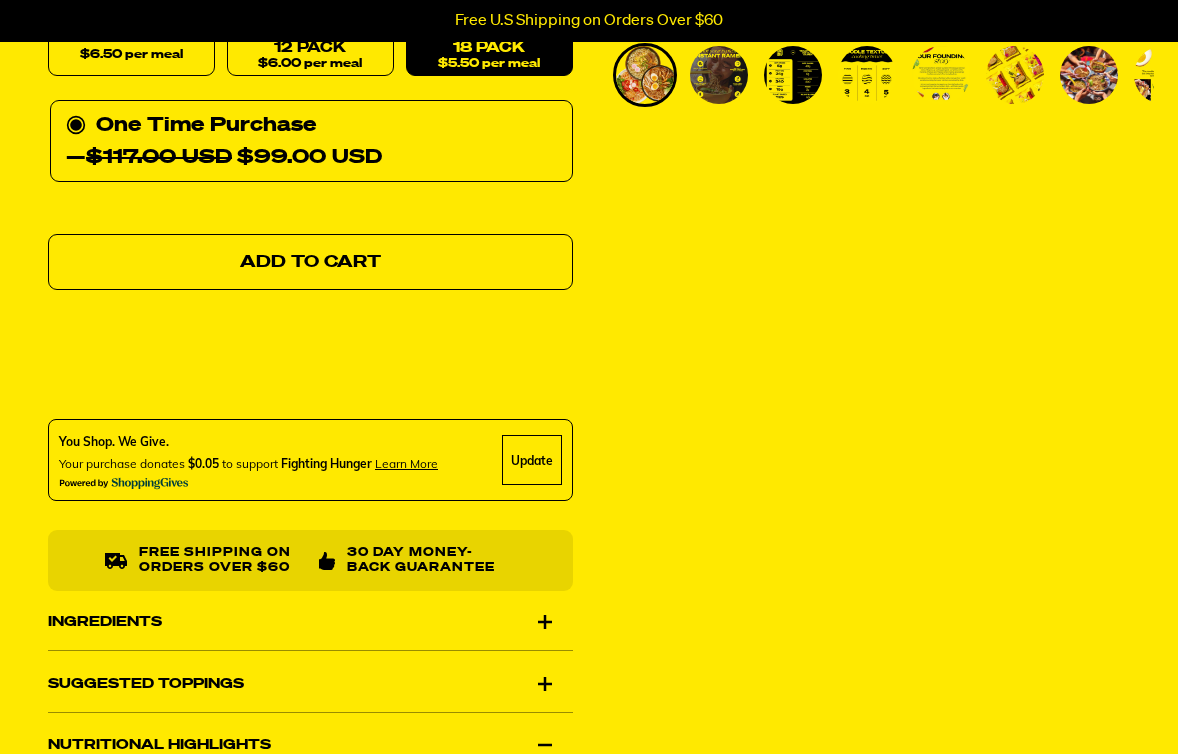 scroll, scrollTop: 659, scrollLeft: 0, axis: vertical 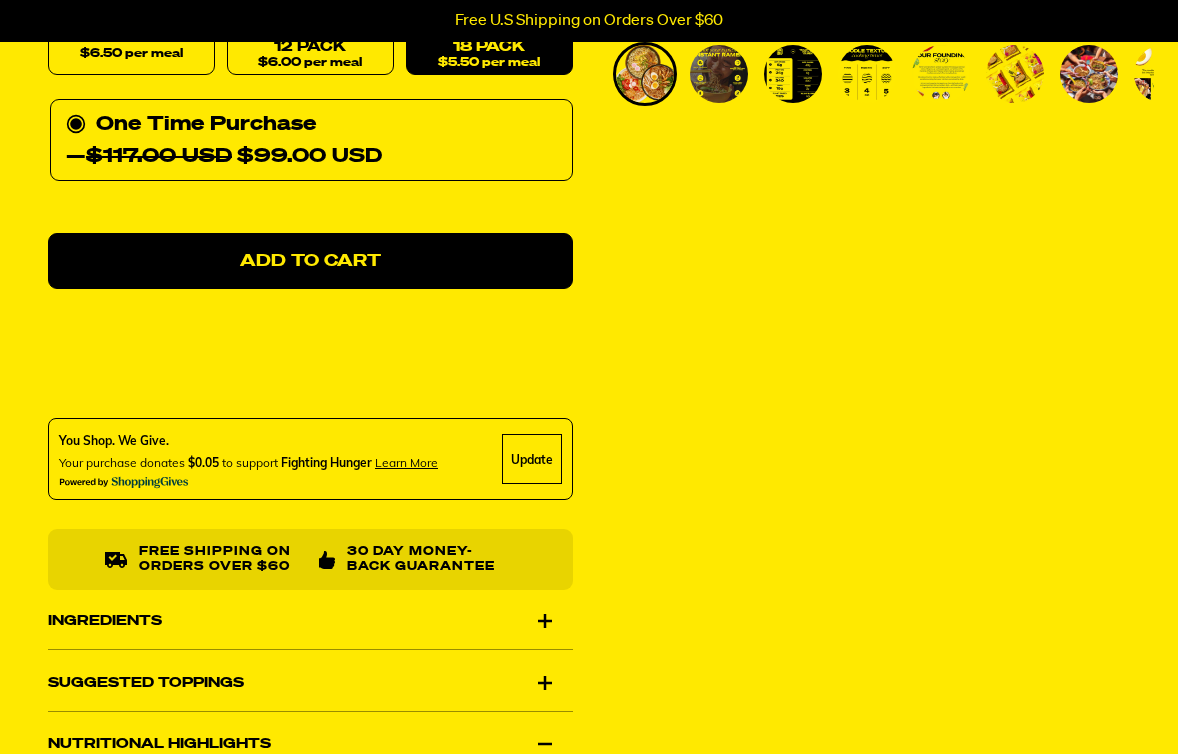 click on "Update" at bounding box center (532, 460) 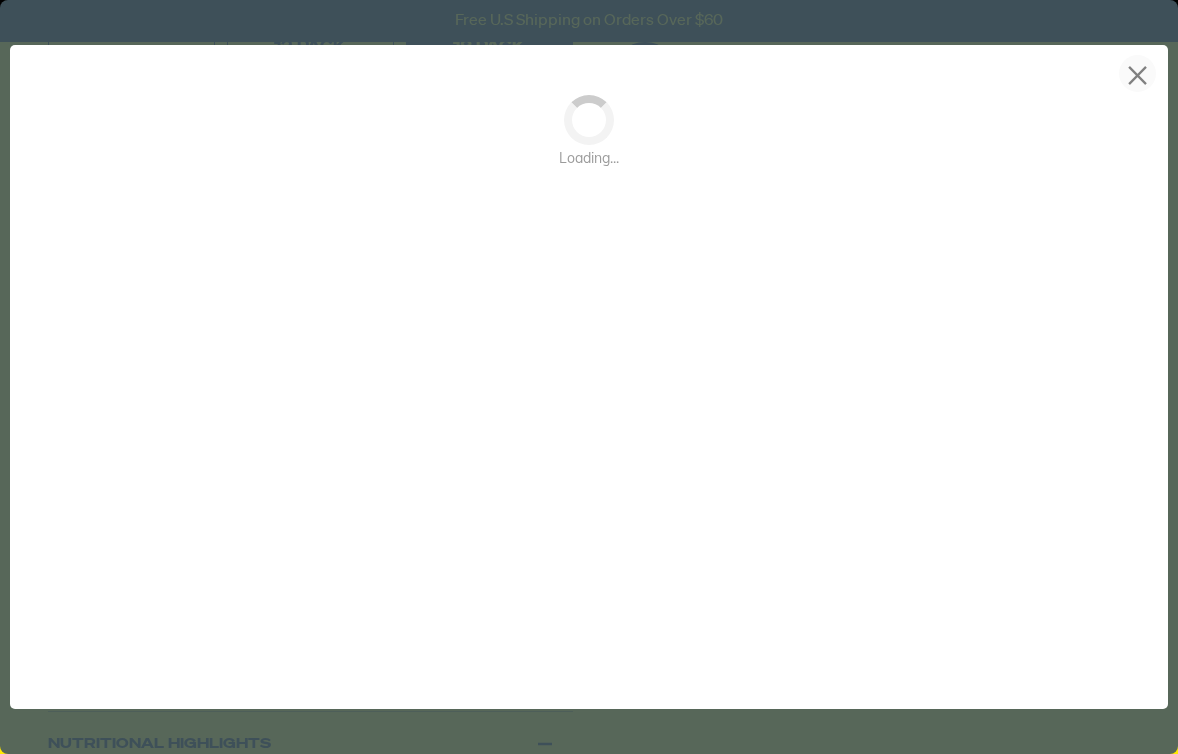 scroll, scrollTop: 0, scrollLeft: 0, axis: both 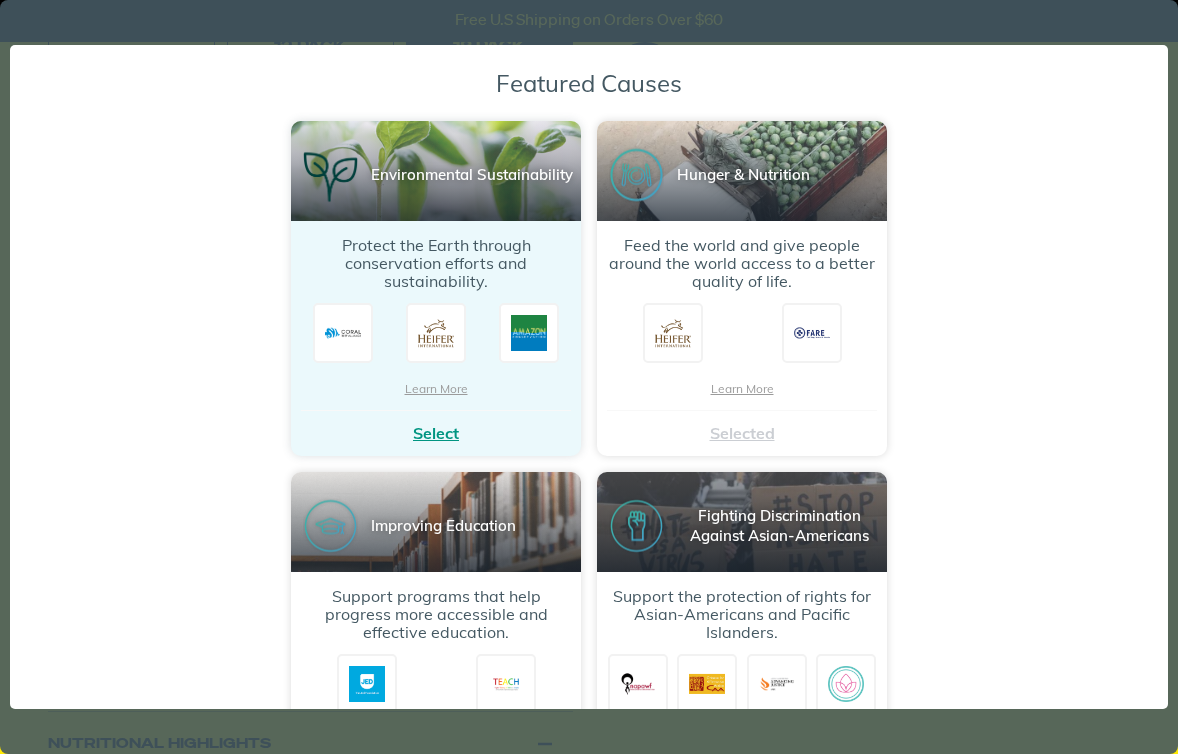 click on "Select" at bounding box center (436, 433) 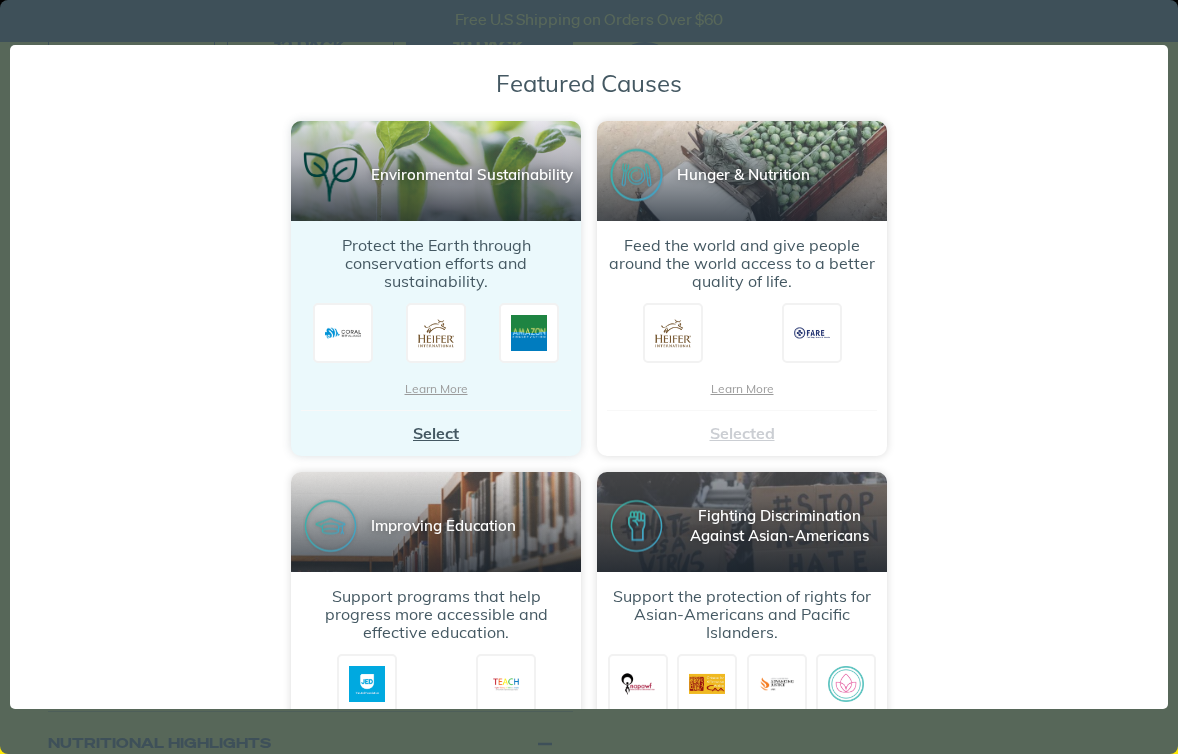 scroll, scrollTop: 0, scrollLeft: 0, axis: both 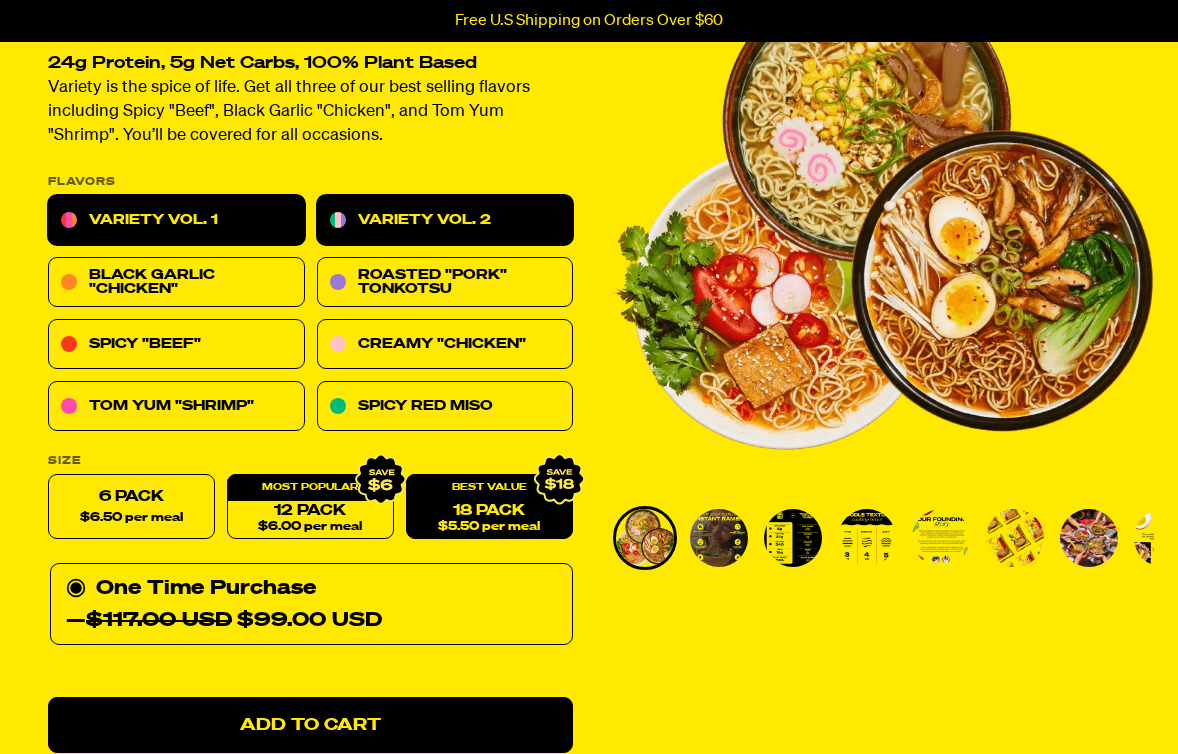 click on "Variety Vol. 2" at bounding box center (445, 221) 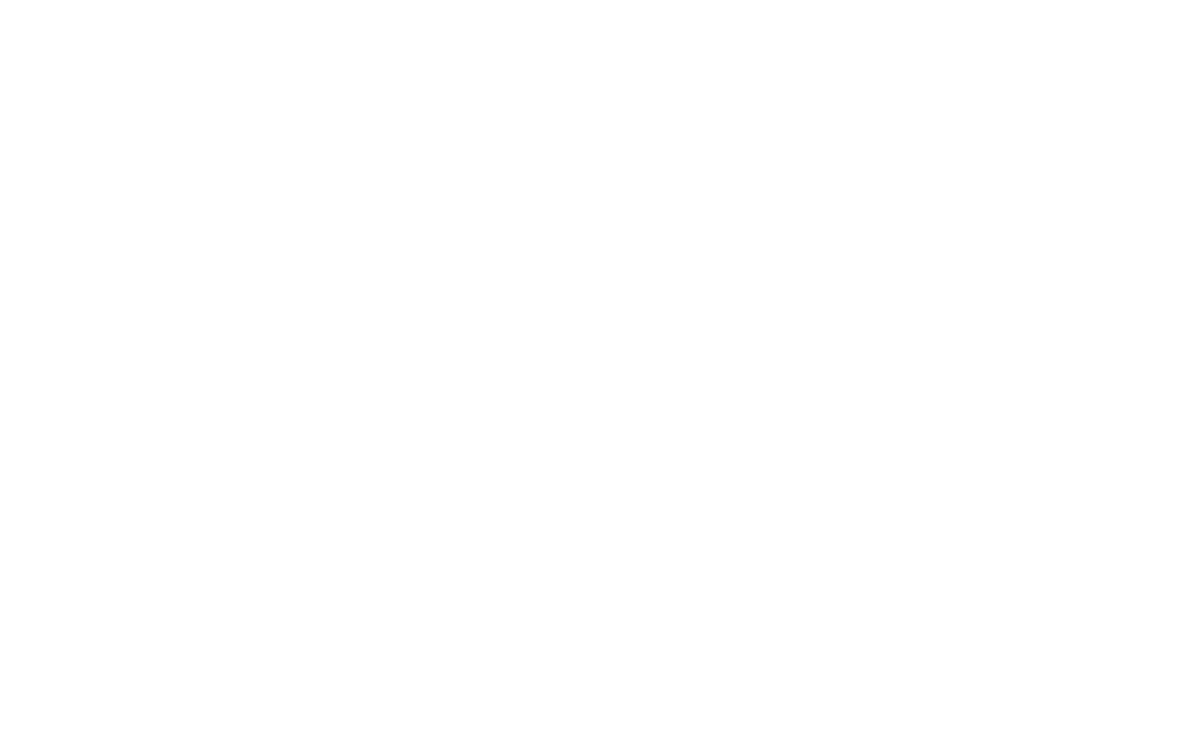 scroll, scrollTop: 0, scrollLeft: 0, axis: both 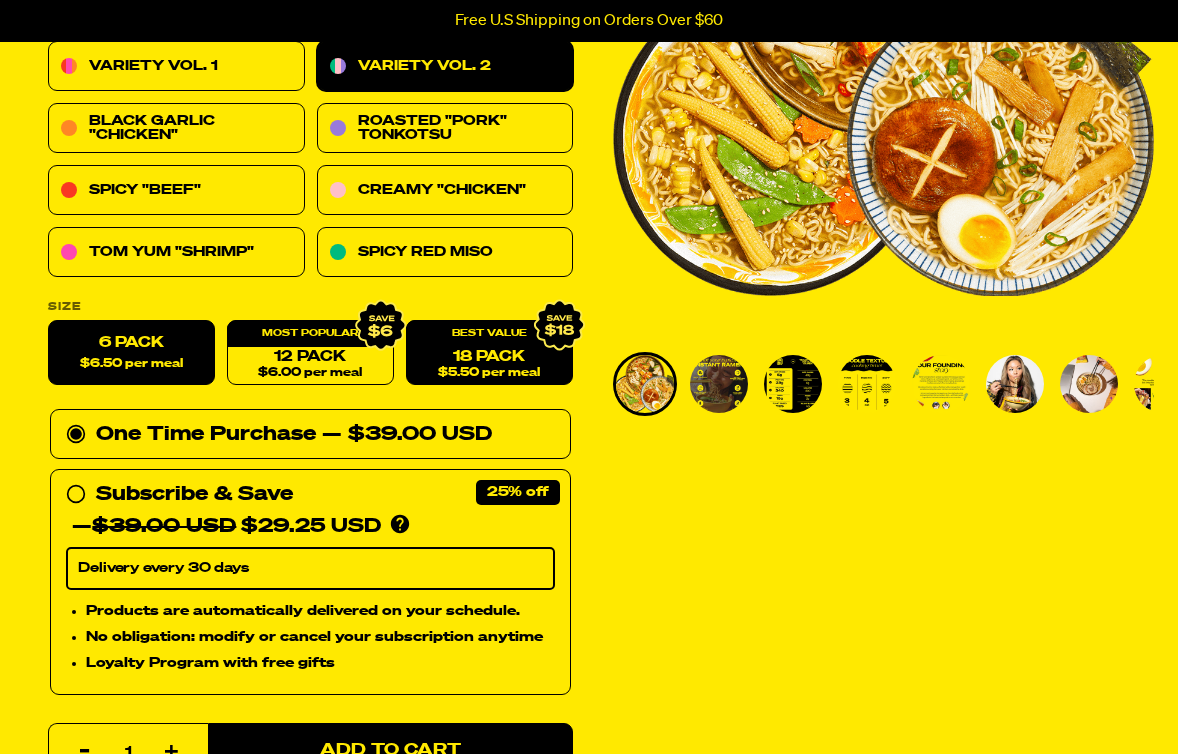 click on "$5.50 per meal" at bounding box center [489, 373] 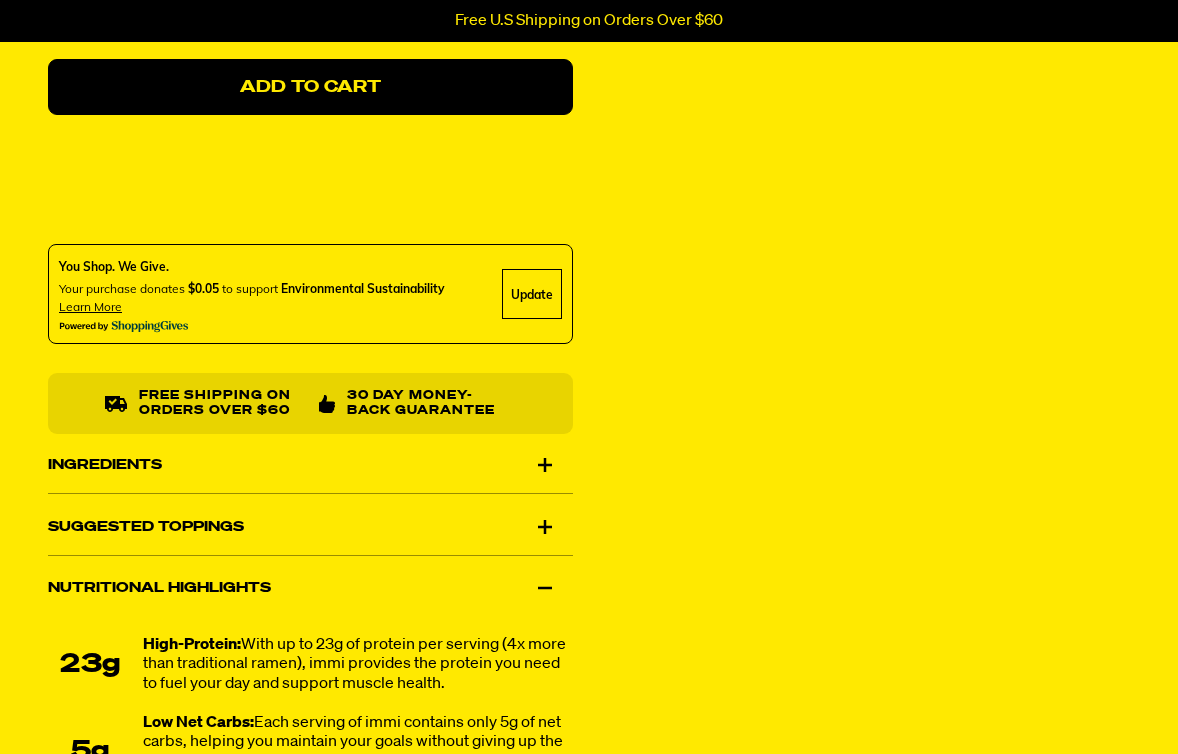 scroll, scrollTop: 838, scrollLeft: 0, axis: vertical 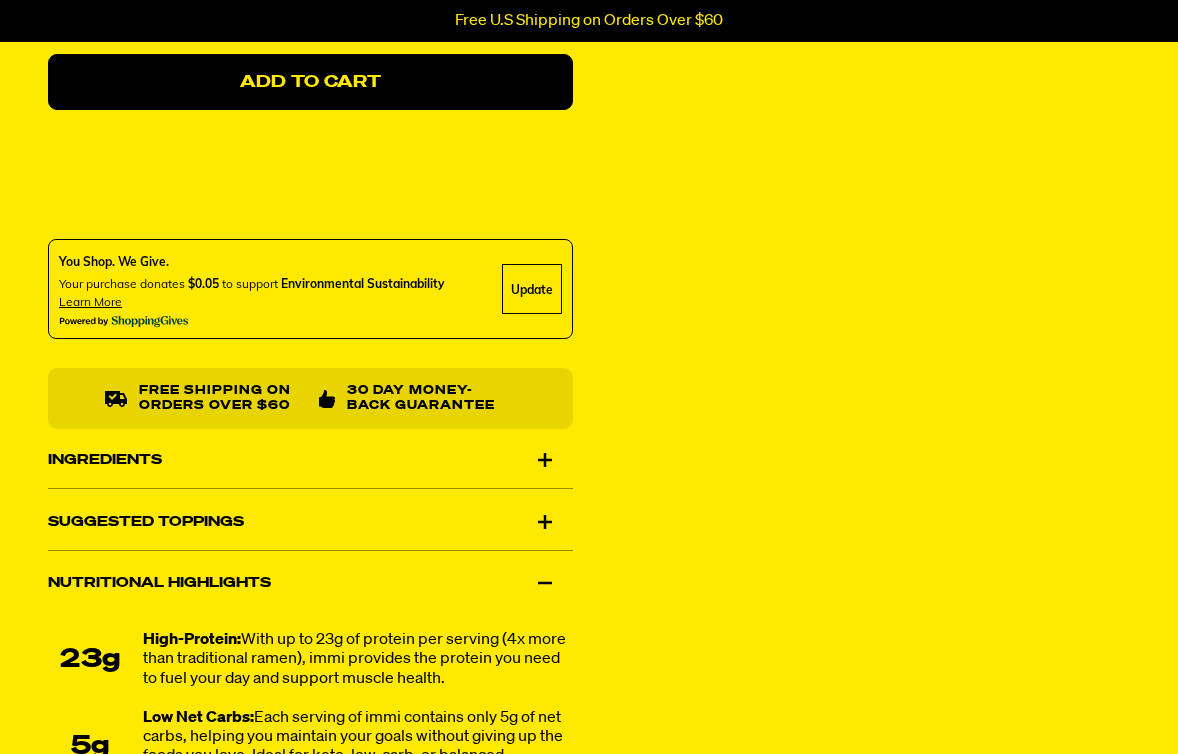 click on "Suggested Toppings" at bounding box center [310, 522] 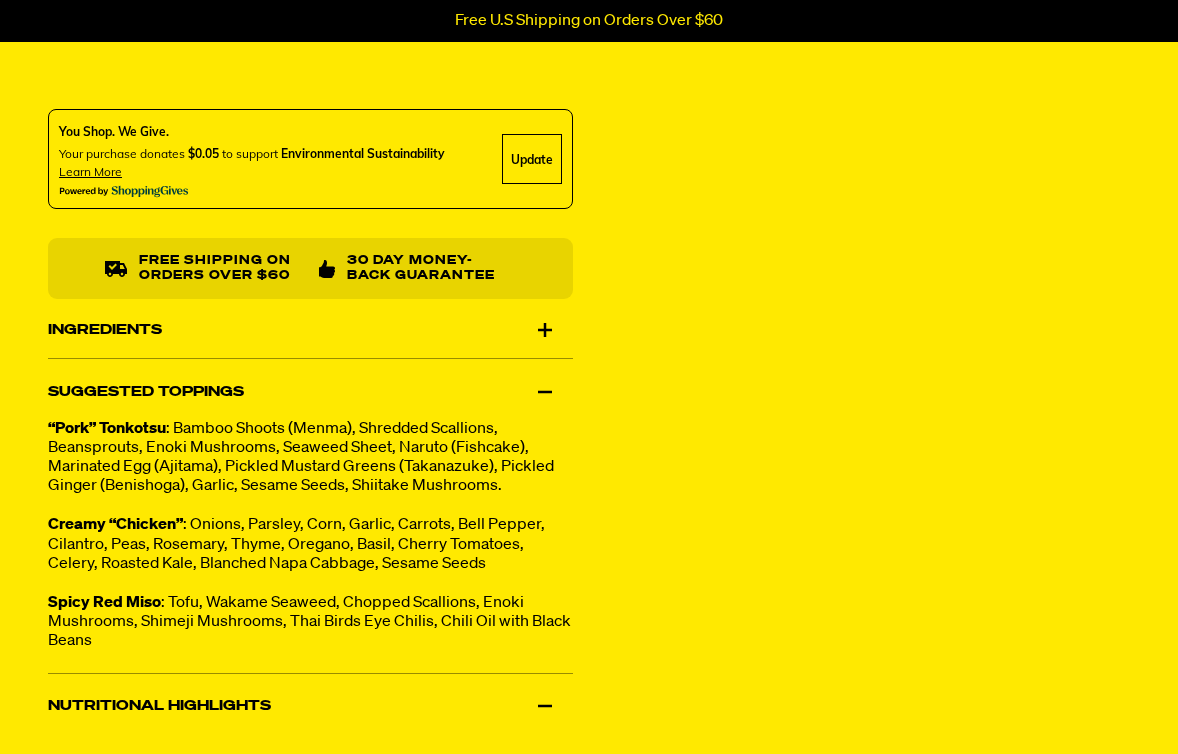 scroll, scrollTop: 962, scrollLeft: 0, axis: vertical 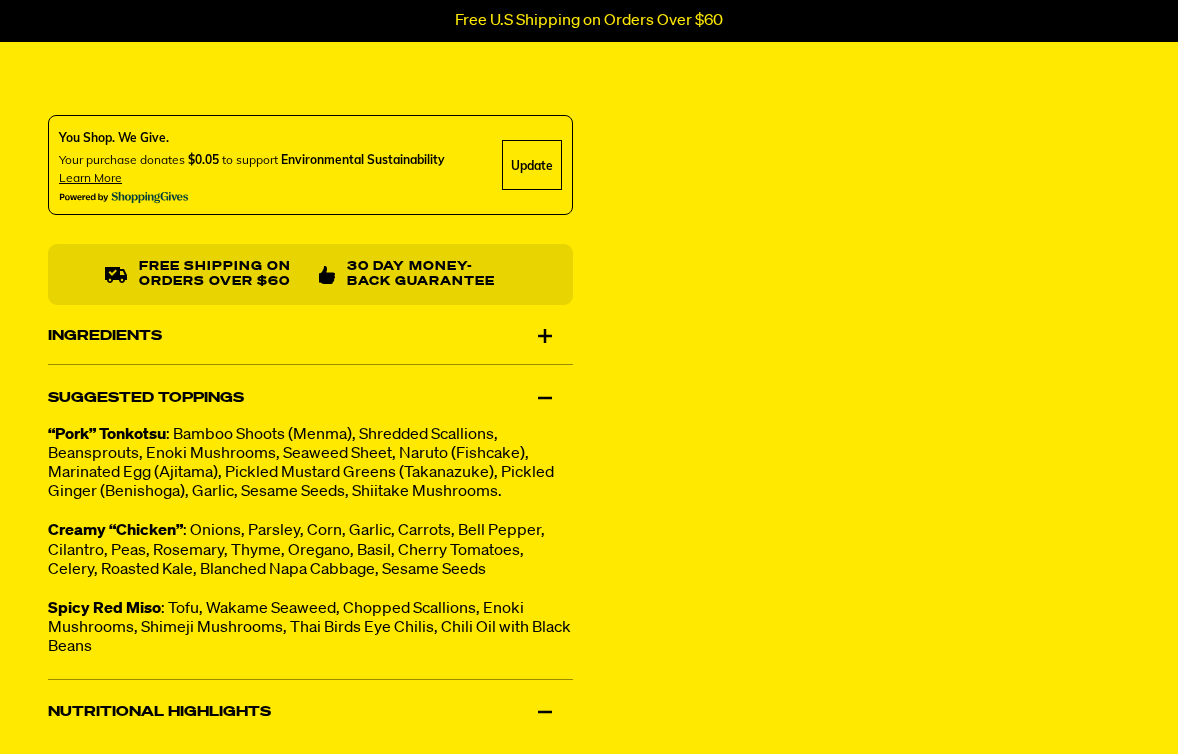 click on "Suggested Toppings" at bounding box center (310, 398) 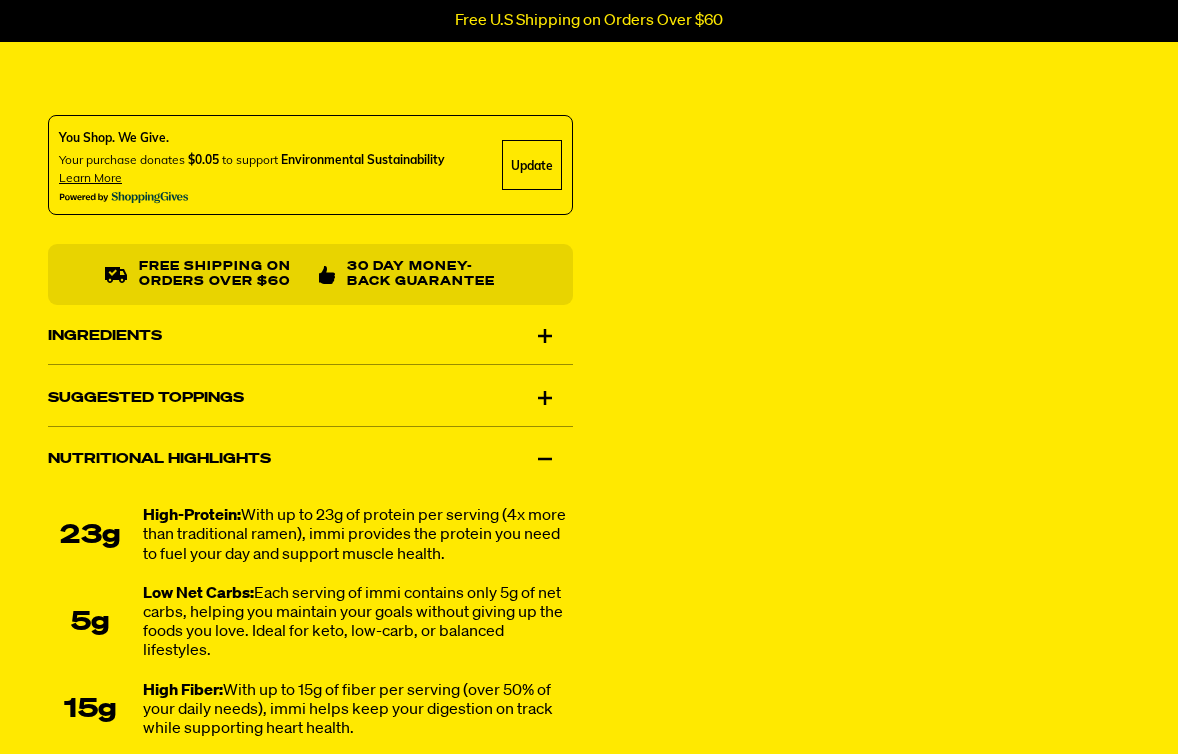 click on "Nutritional Highlights" at bounding box center [310, 460] 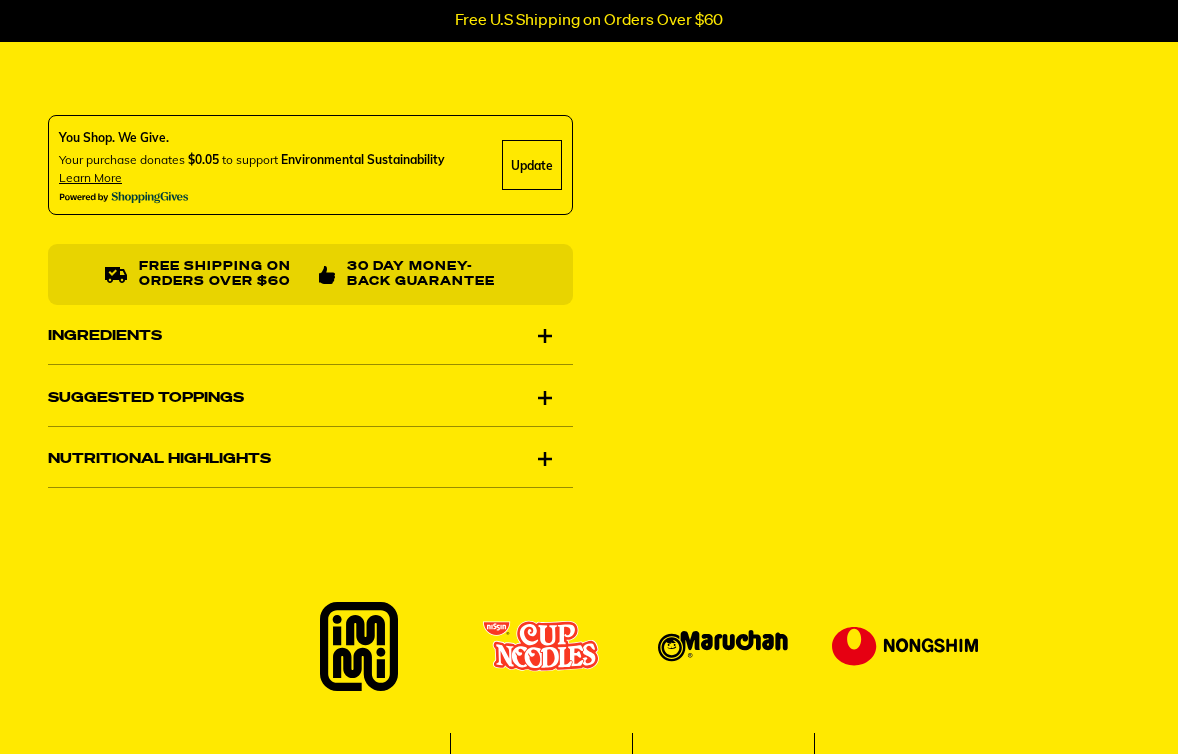 click on "Ingredients" at bounding box center [310, 337] 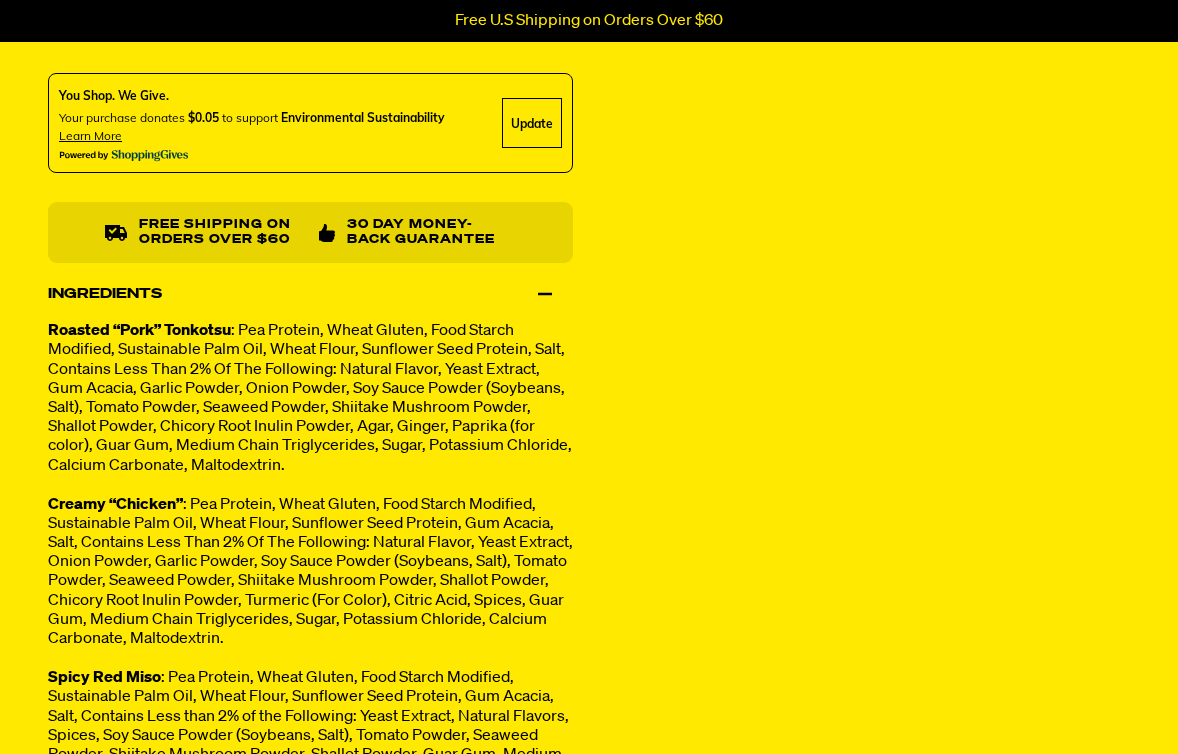 scroll, scrollTop: 995, scrollLeft: 0, axis: vertical 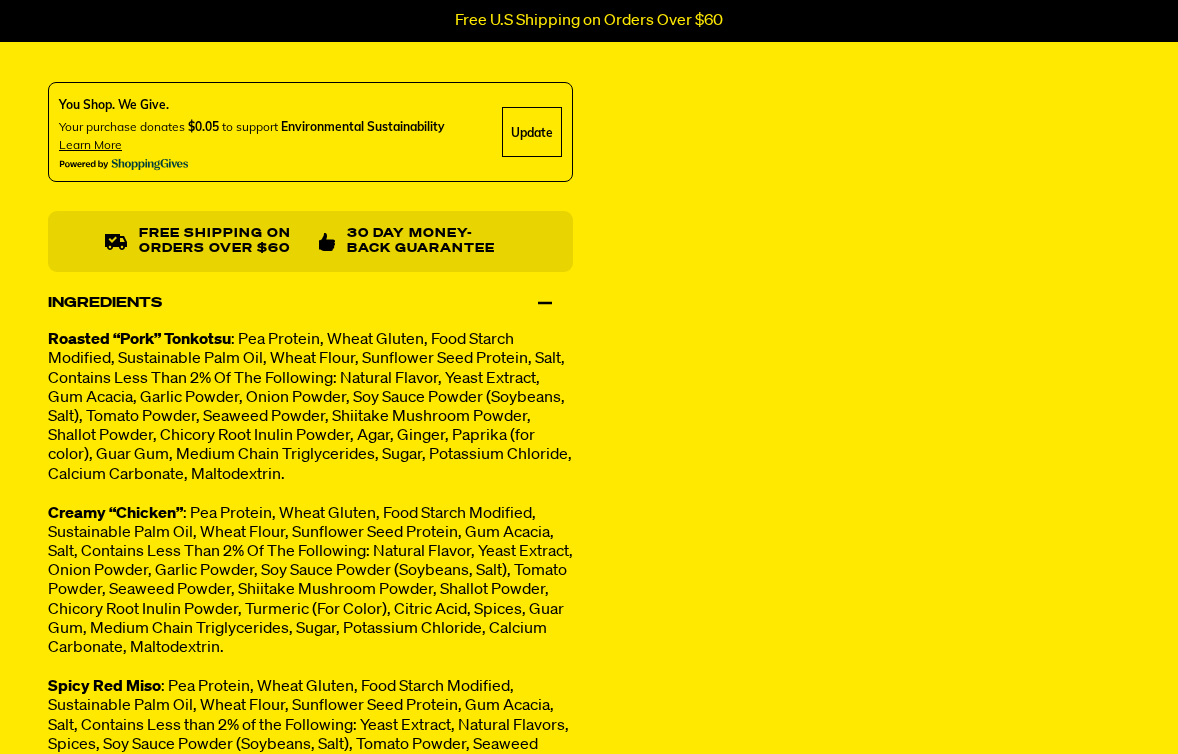 click on "Ingredients" at bounding box center [310, 304] 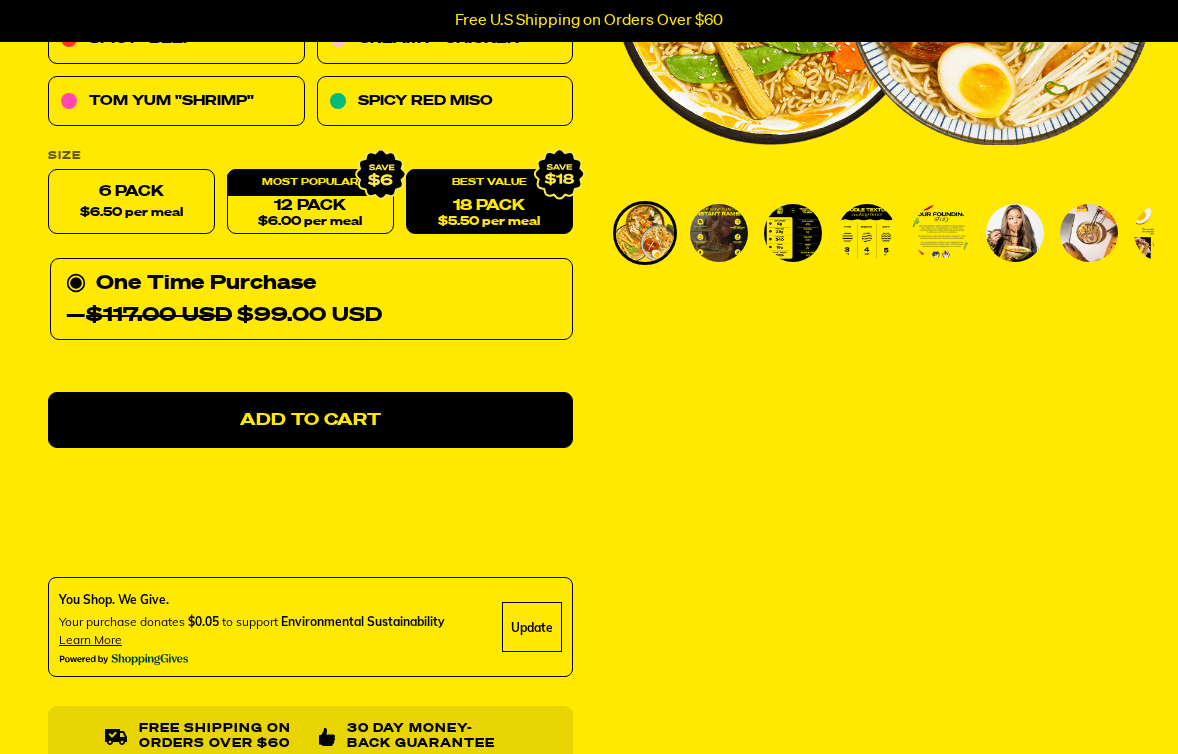 scroll, scrollTop: 485, scrollLeft: 0, axis: vertical 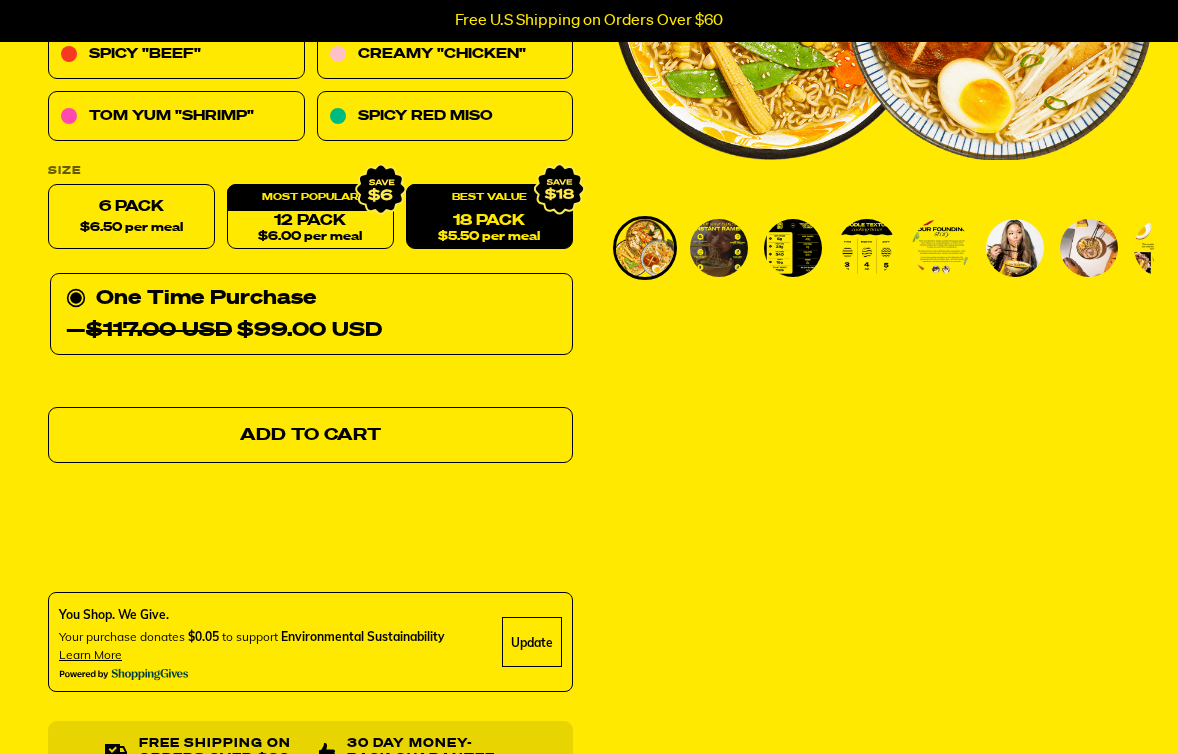click on "Add to Cart" at bounding box center (310, 436) 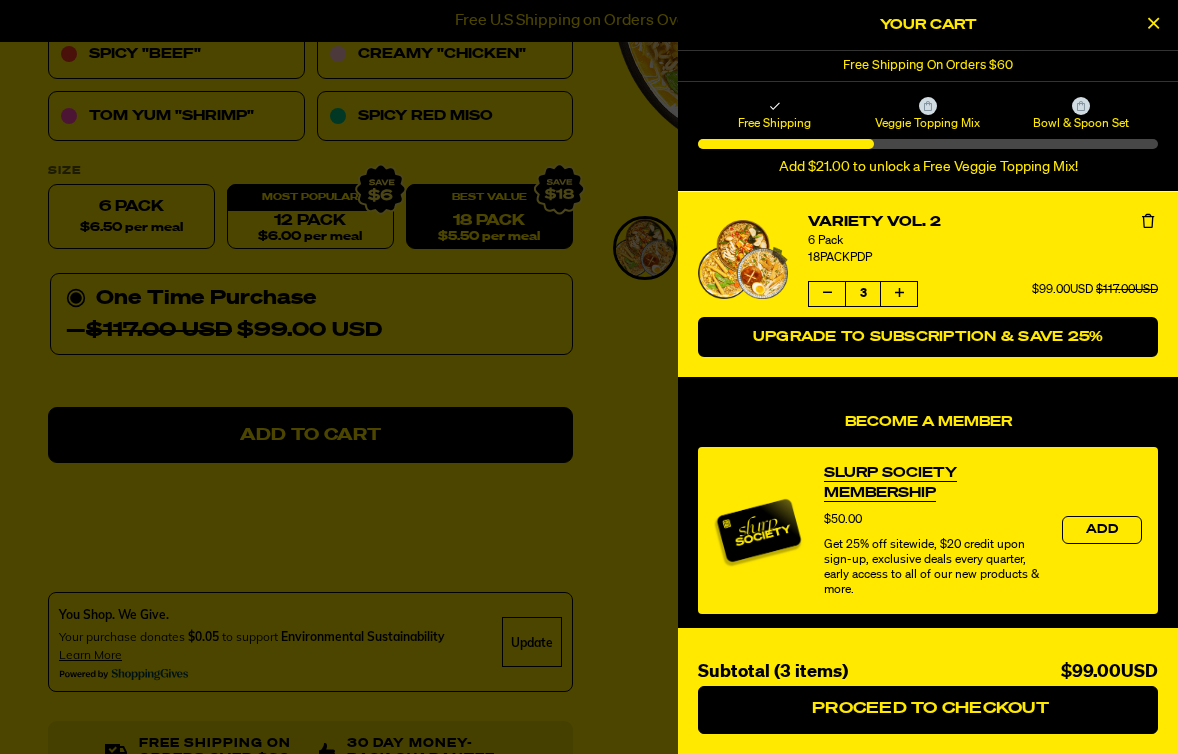 click on "Upgrade to Subscription & Save 25%" at bounding box center [928, 337] 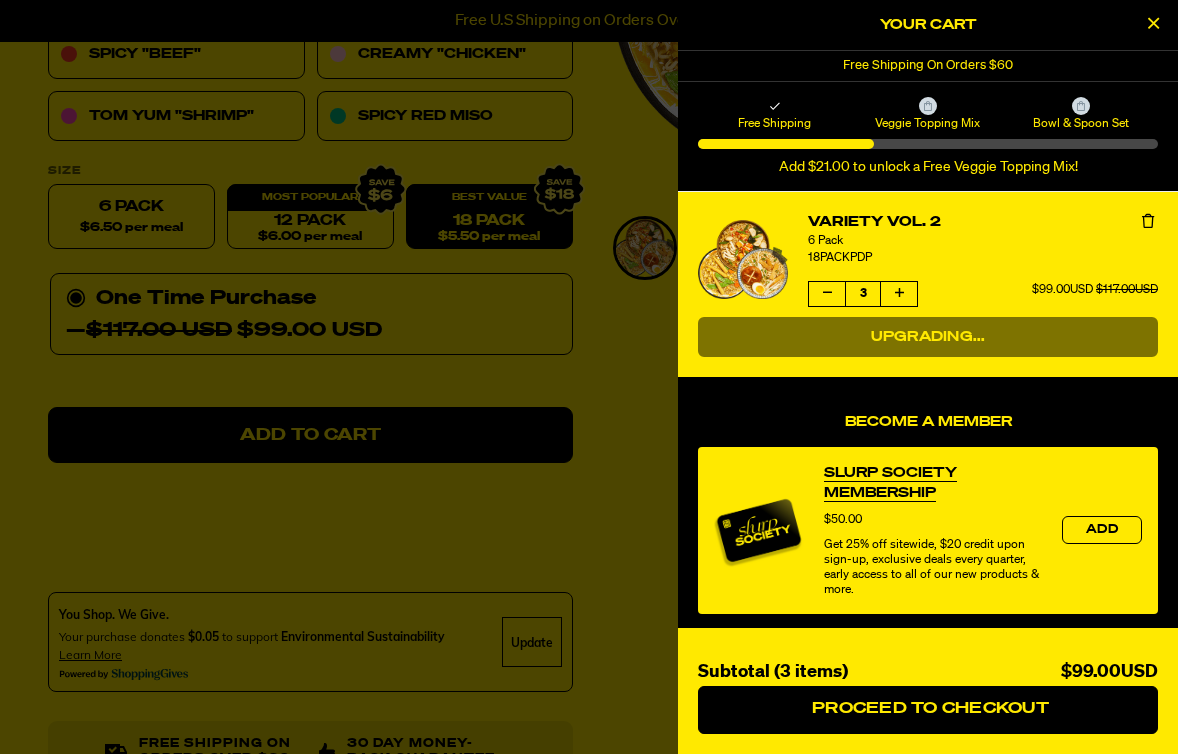 select on "Every 30 Days" 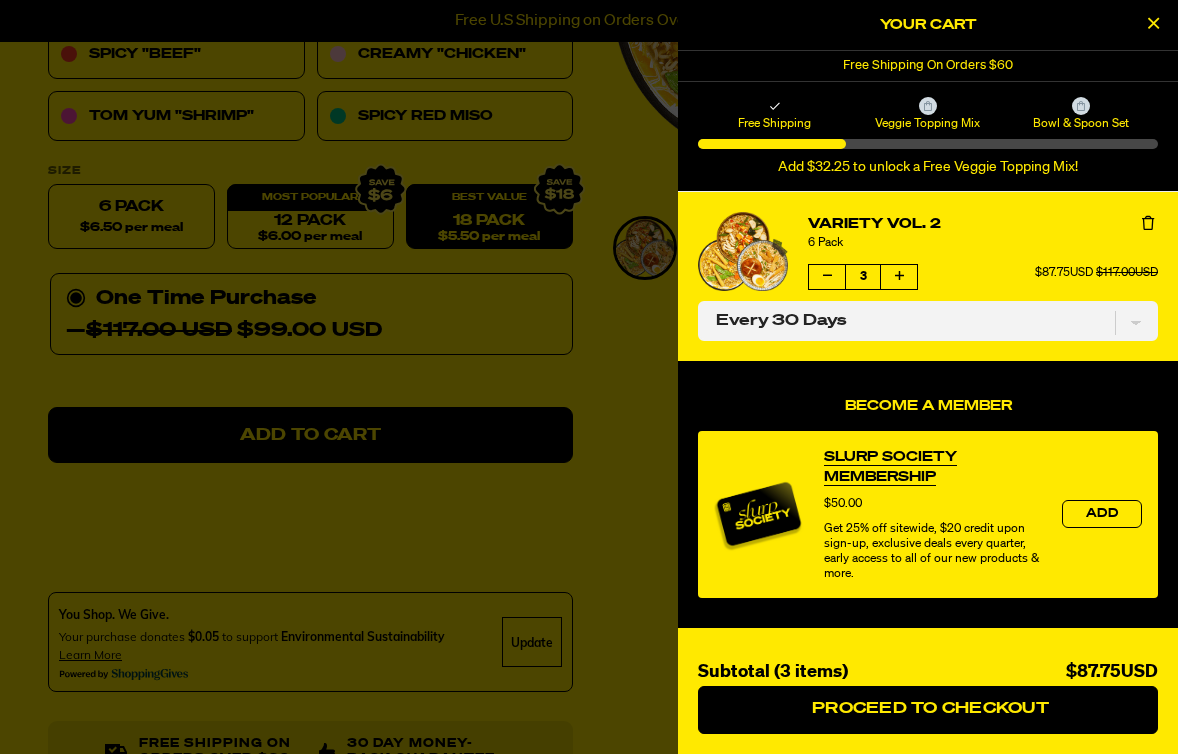 click at bounding box center (589, 377) 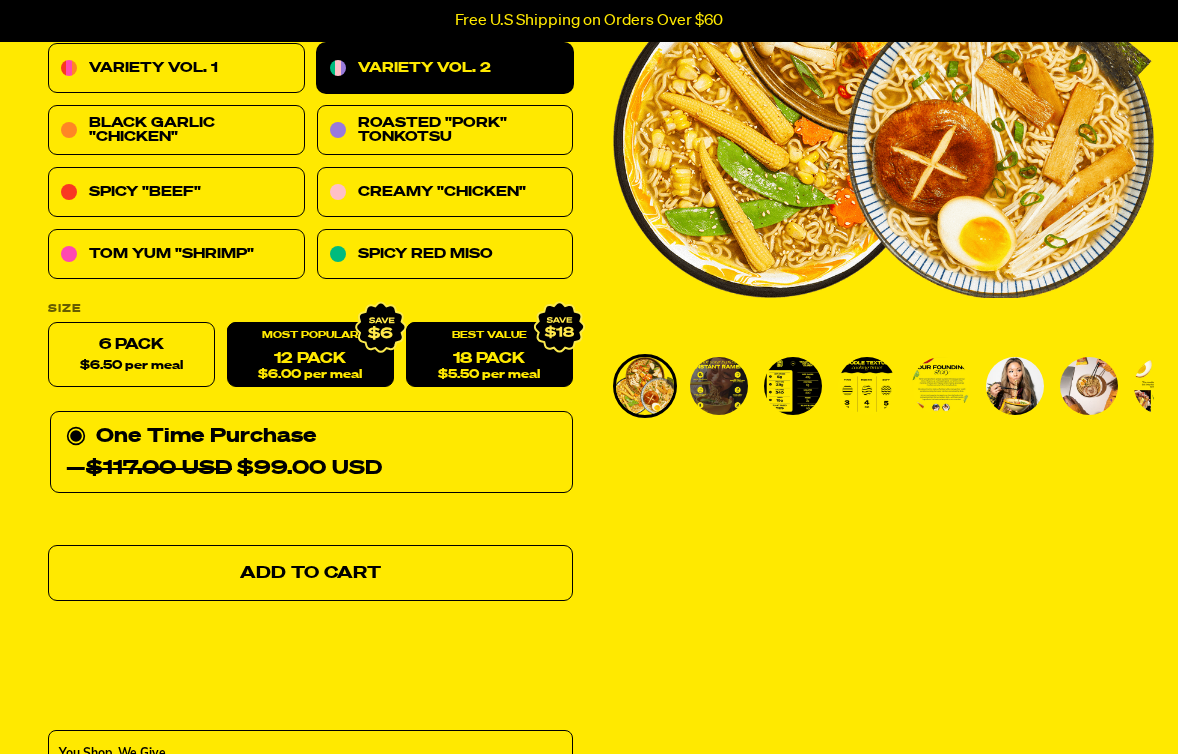 scroll, scrollTop: 336, scrollLeft: 0, axis: vertical 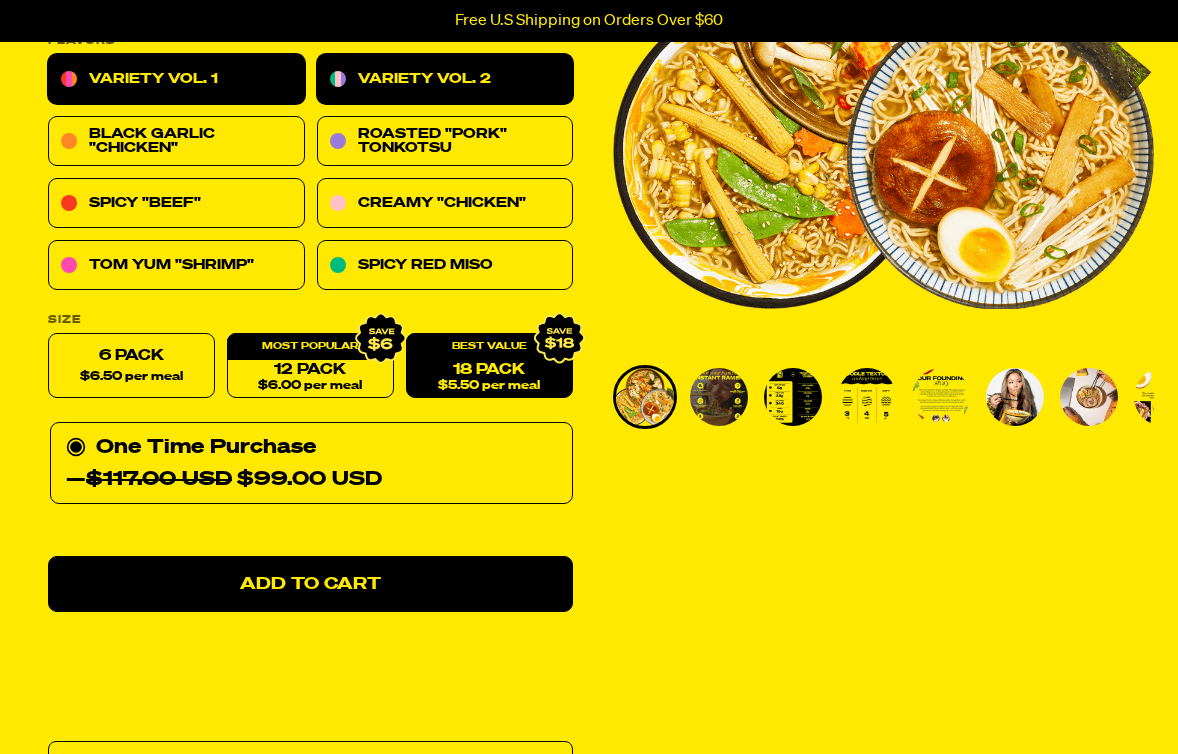 click on "Variety Vol. 1" at bounding box center [176, 80] 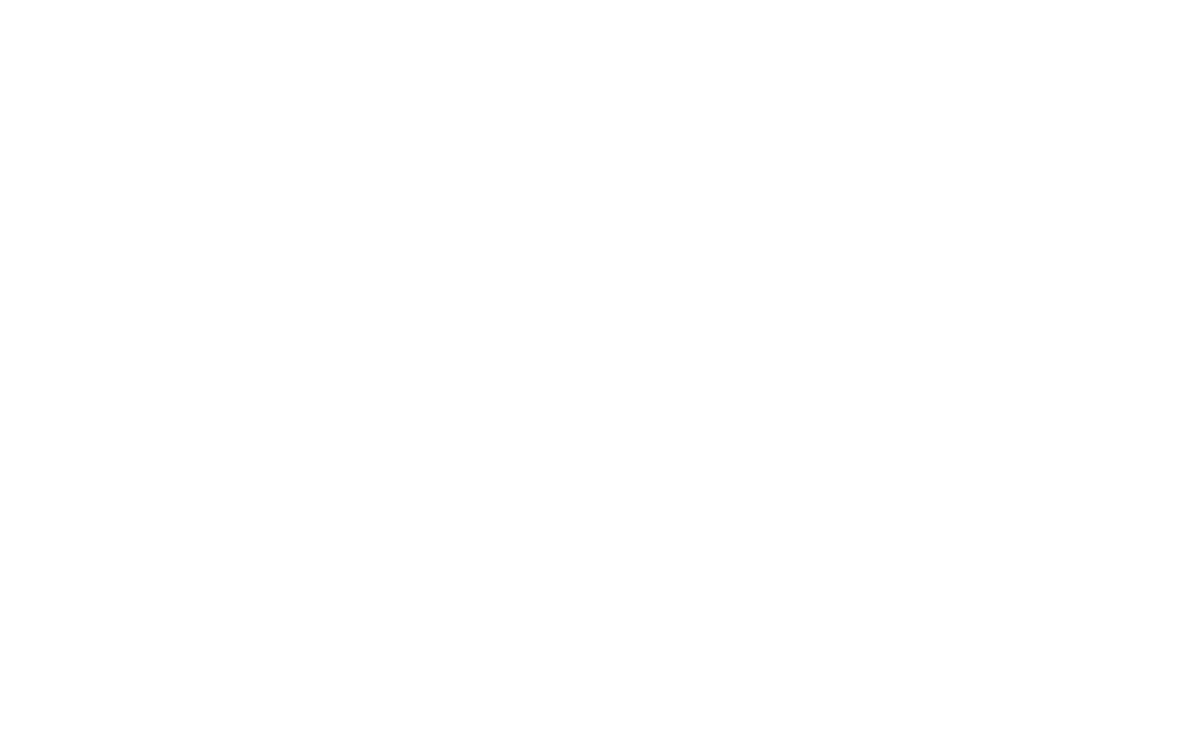 scroll, scrollTop: 0, scrollLeft: 0, axis: both 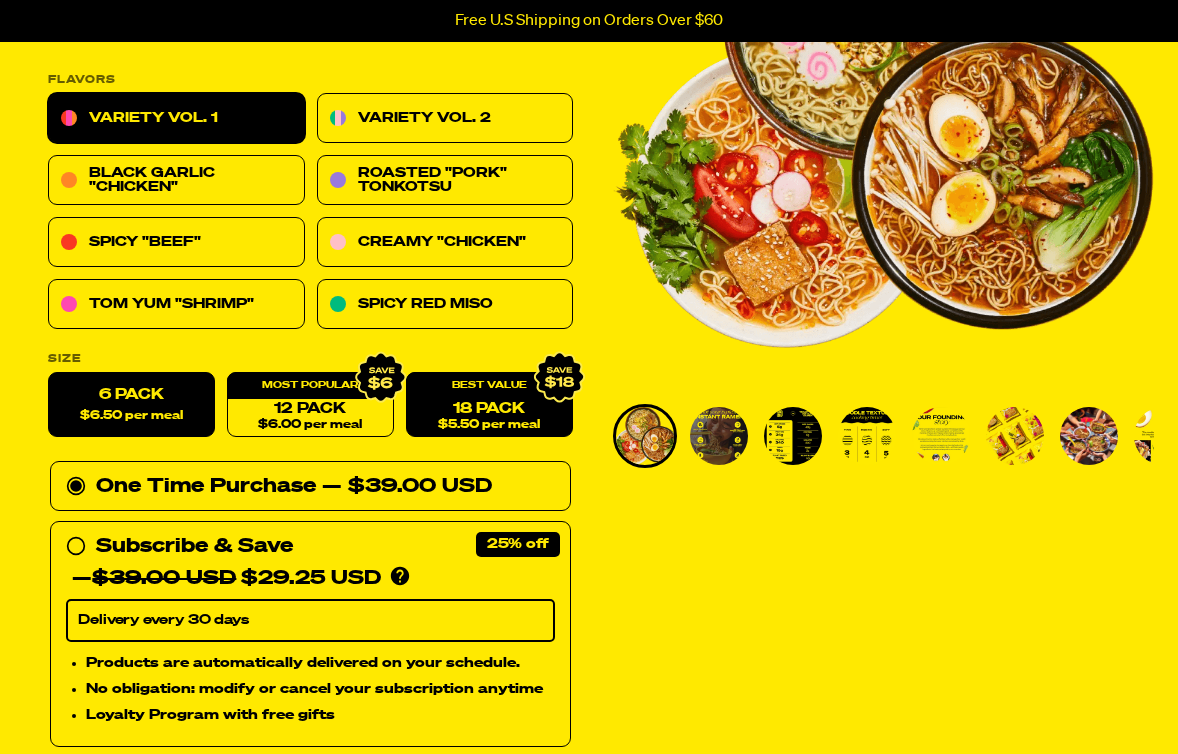 click on "18 Pack
$5.50 per meal" at bounding box center [489, 405] 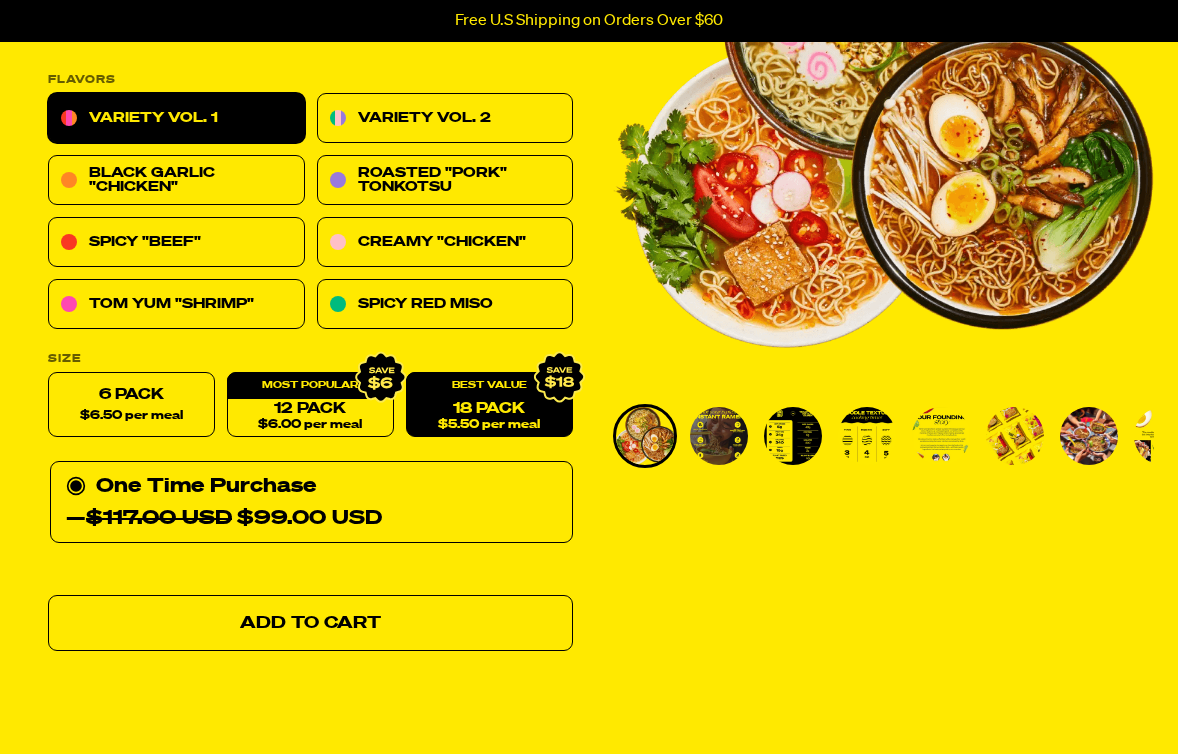 click on "Add to Cart" at bounding box center (310, 623) 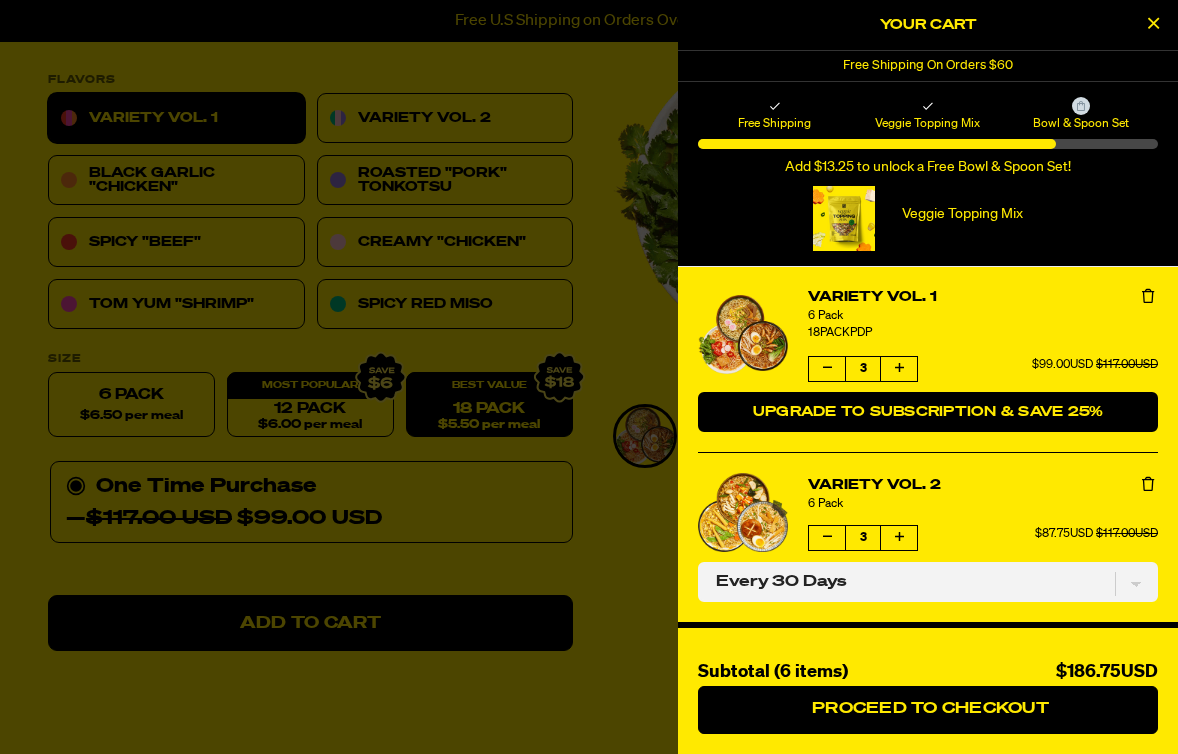 click on "Upgrade to Subscription & Save 25%" at bounding box center (928, 412) 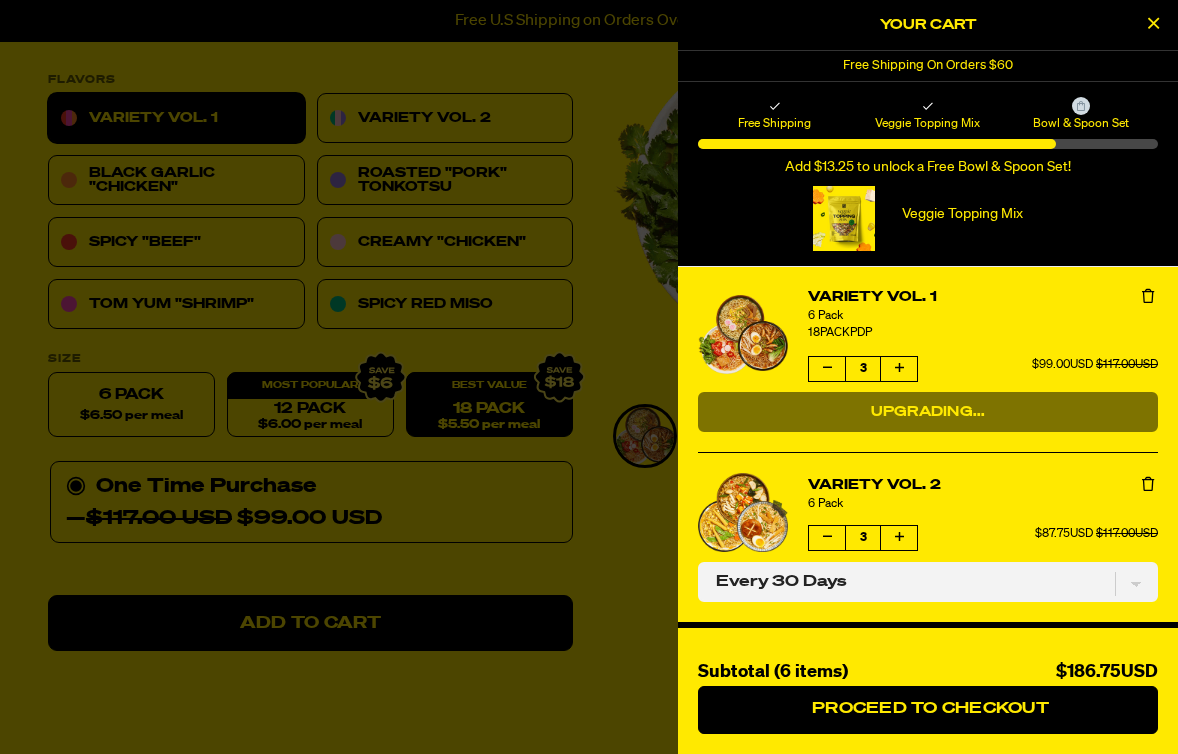 select on "Every 30 Days" 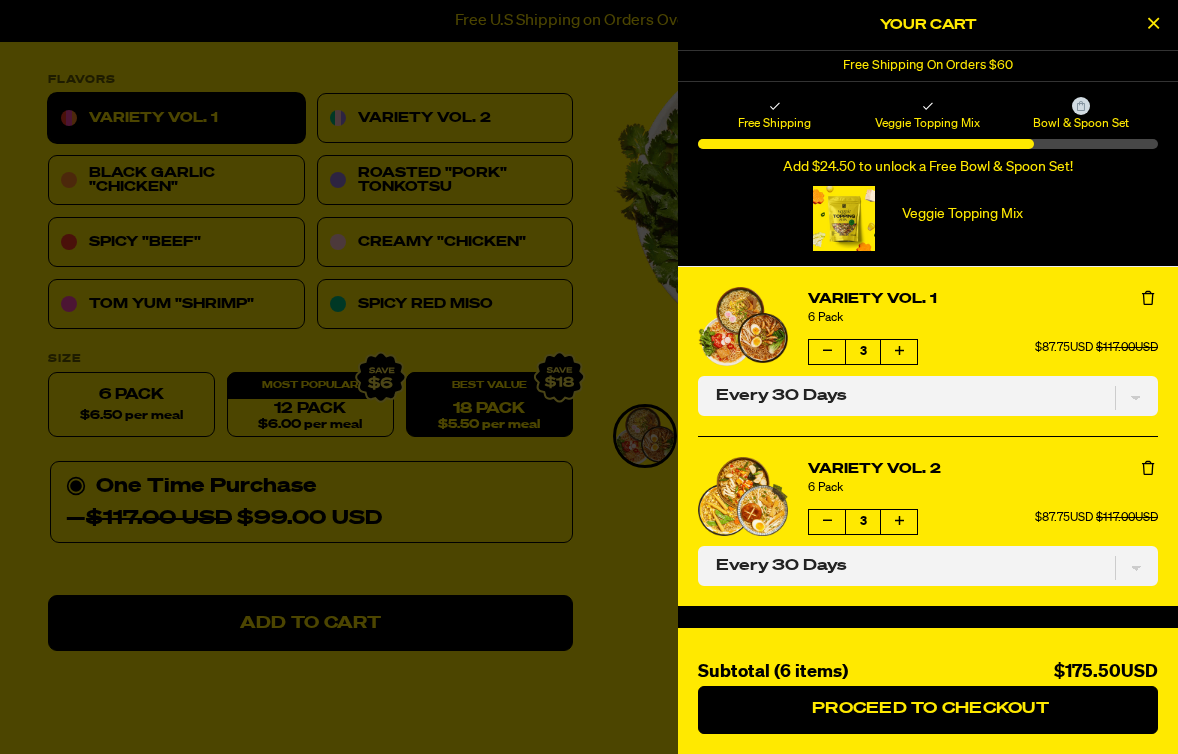 click at bounding box center (589, 377) 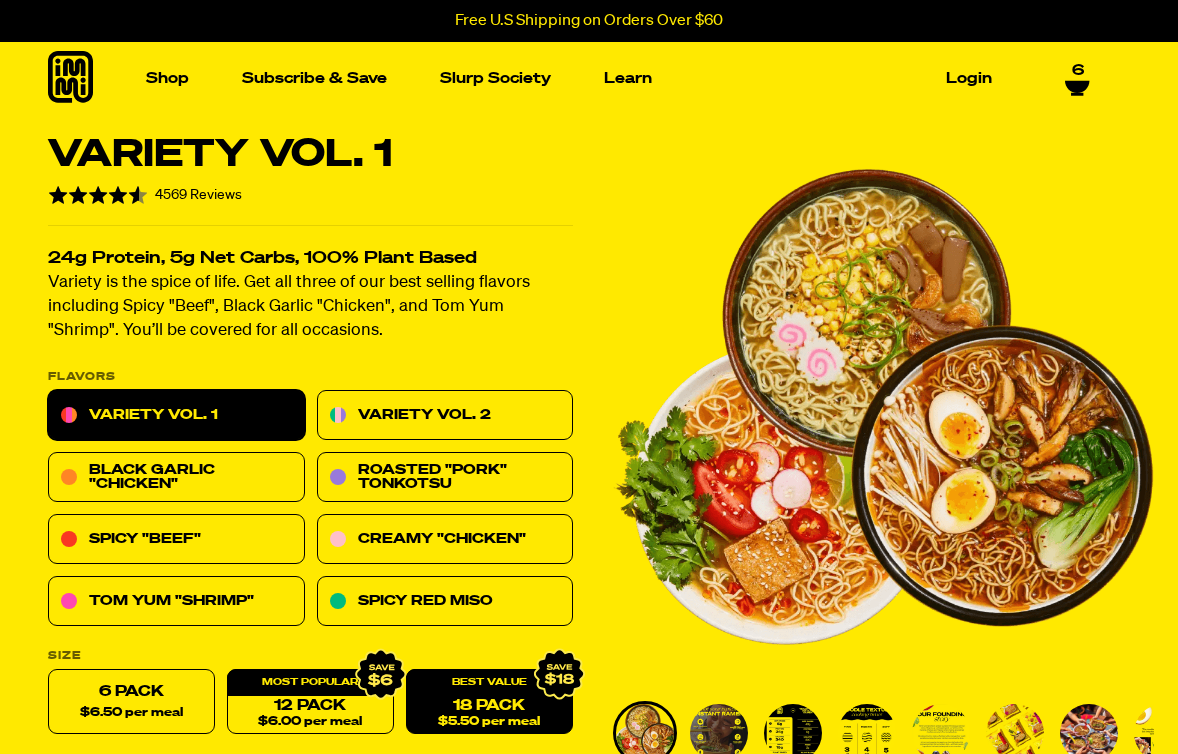 scroll, scrollTop: 7, scrollLeft: 0, axis: vertical 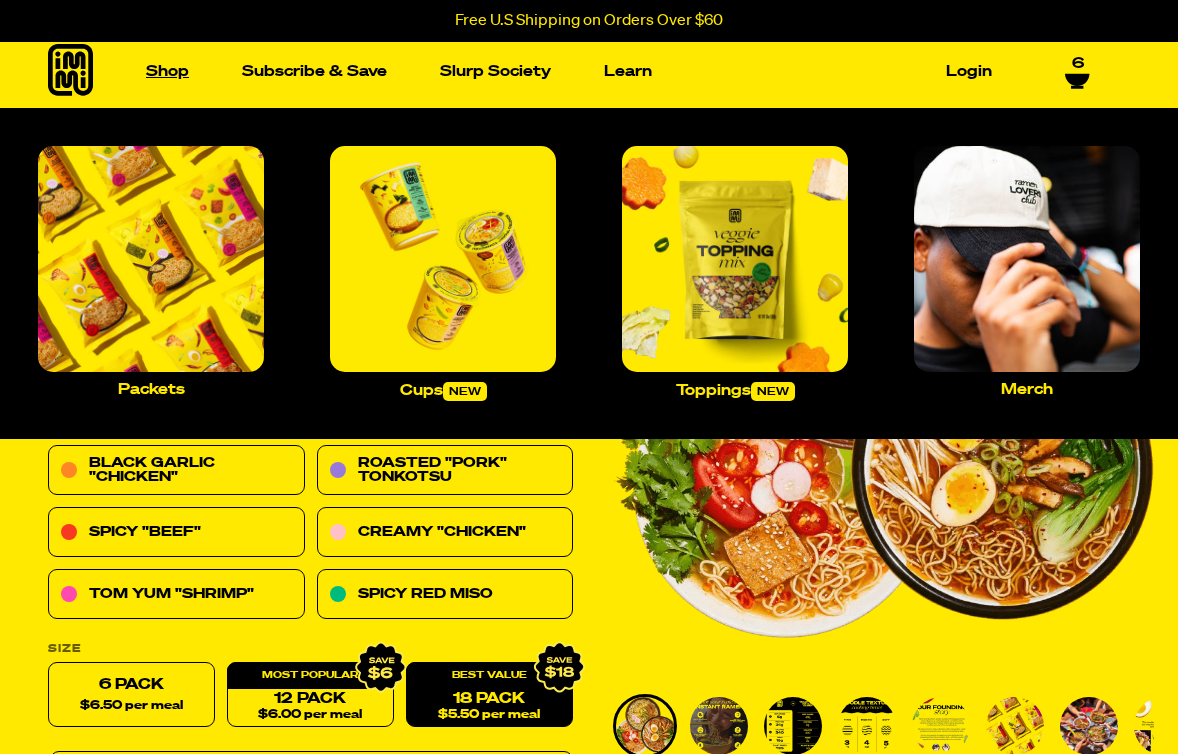 click on "Shop" at bounding box center (167, 71) 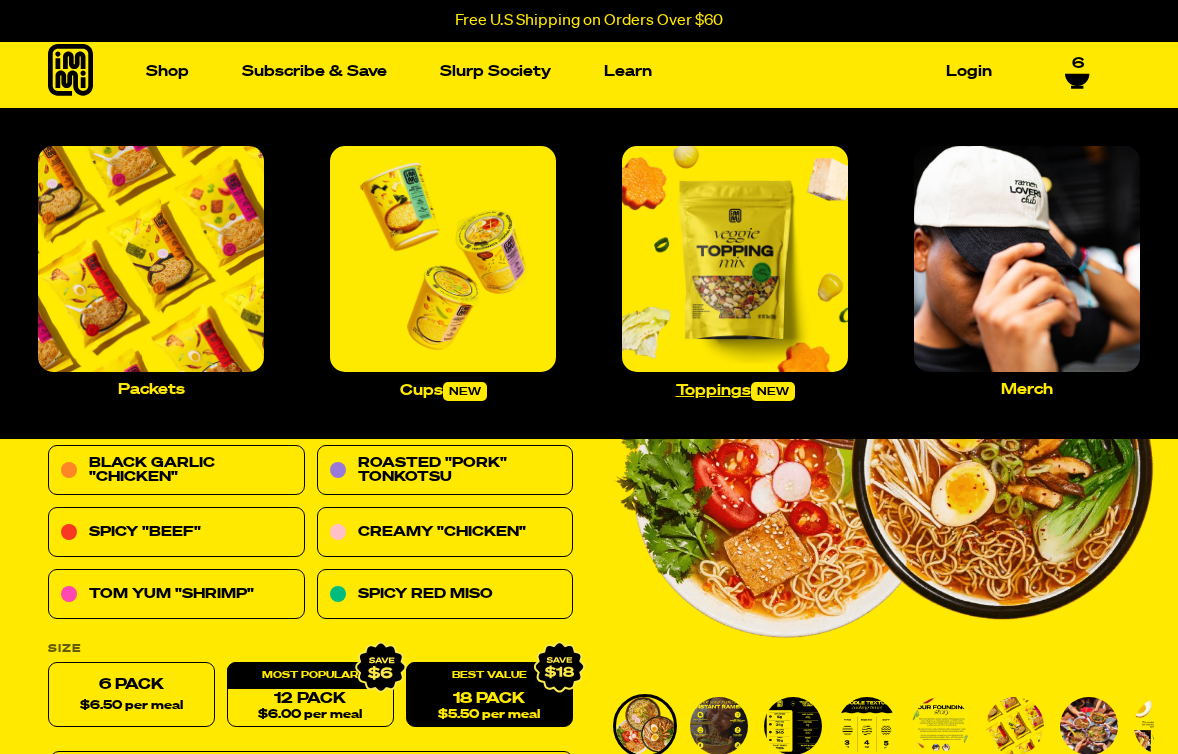 click at bounding box center (735, 259) 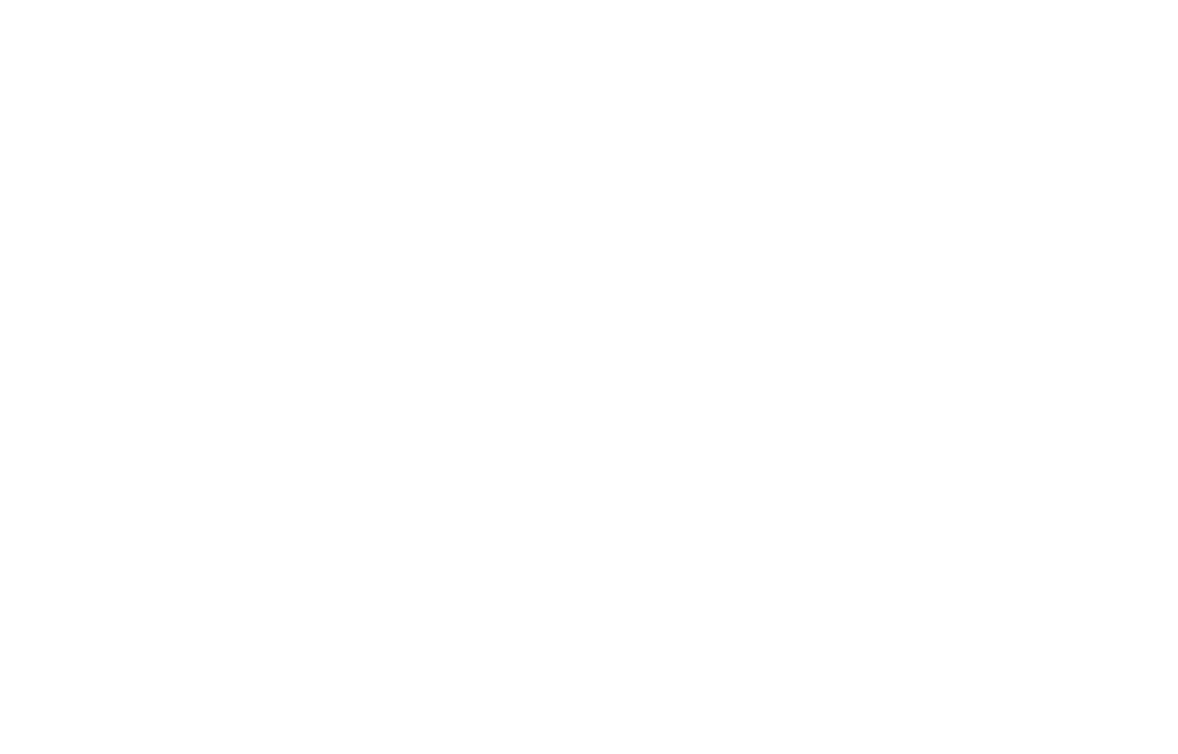 select on "Every 30 Days" 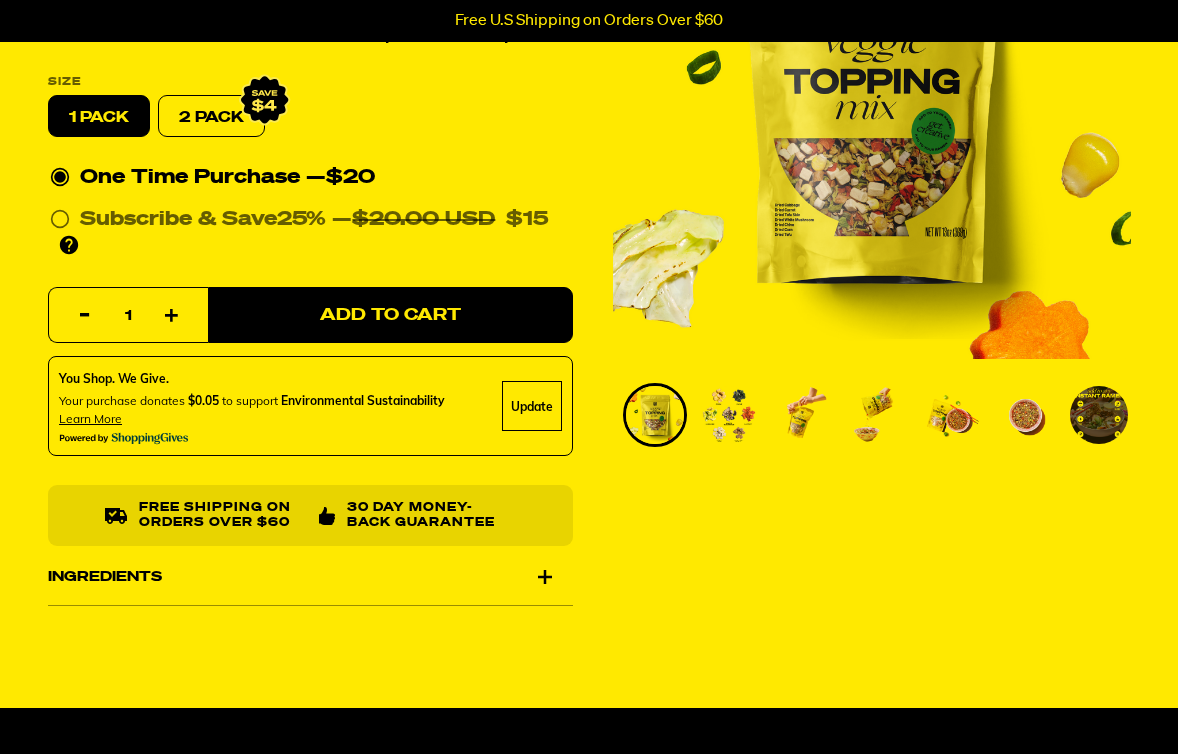 scroll, scrollTop: 296, scrollLeft: 0, axis: vertical 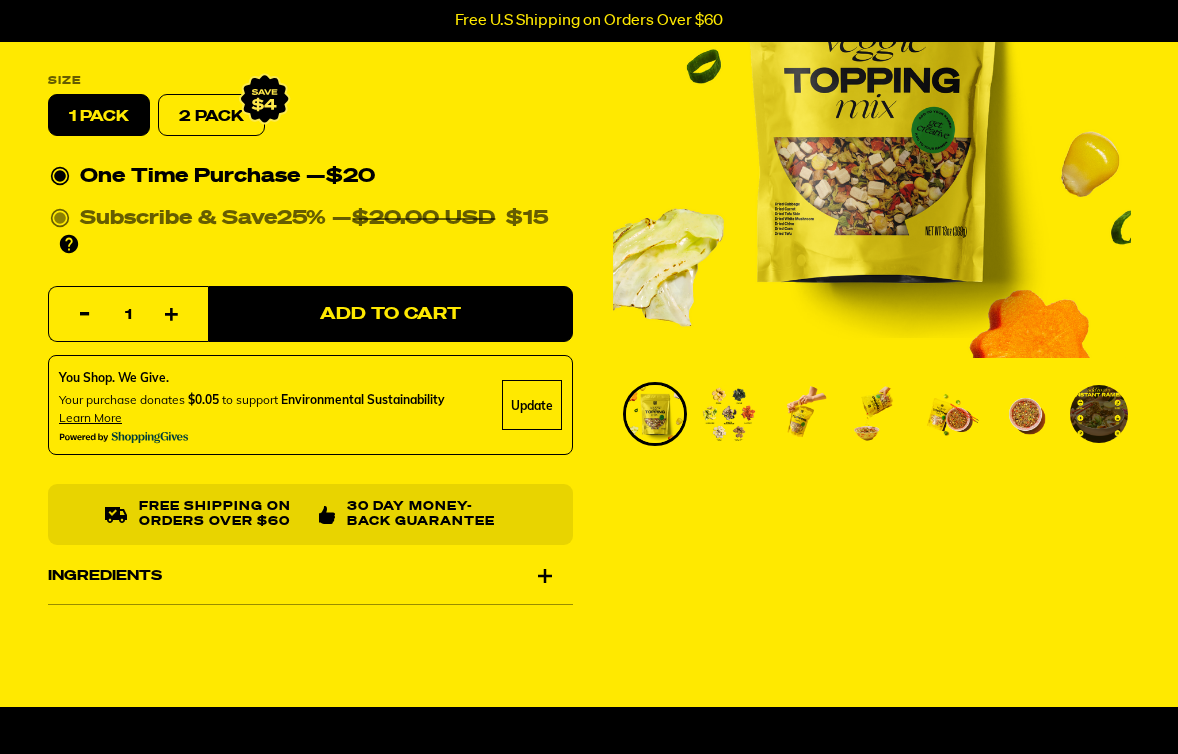 click 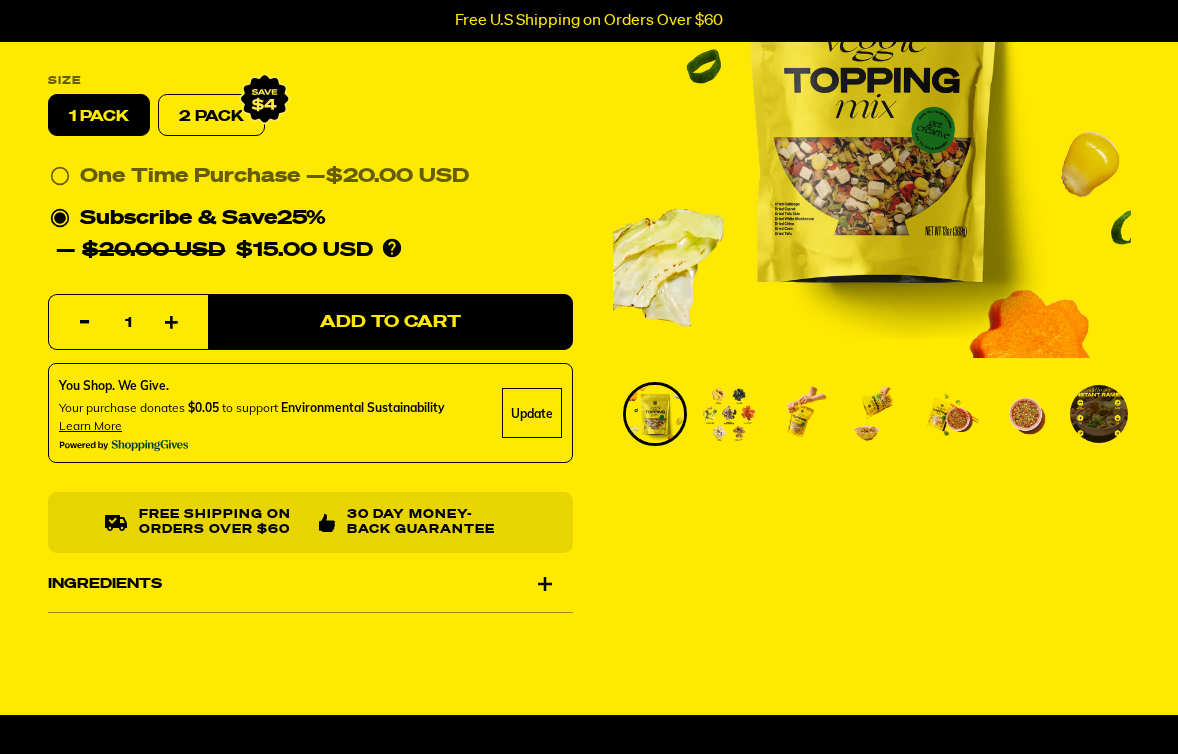 click on "2 PACK" at bounding box center (211, 116) 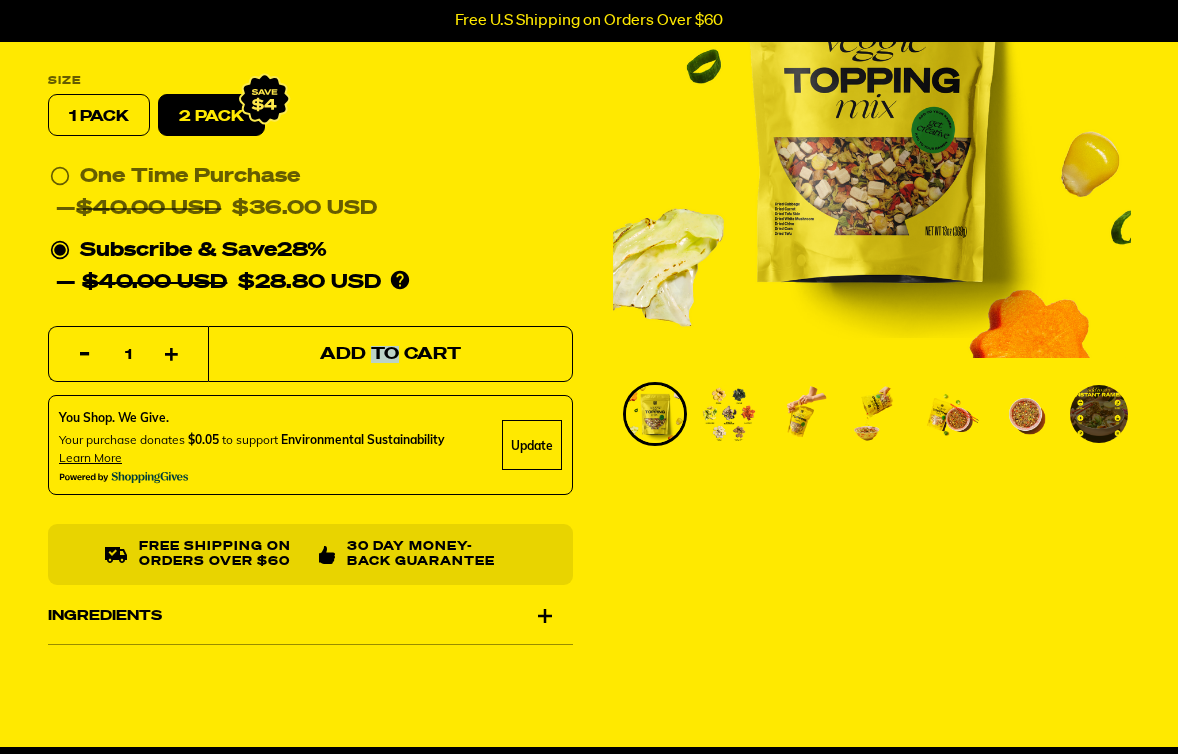 click on "Add to Cart" at bounding box center (390, 354) 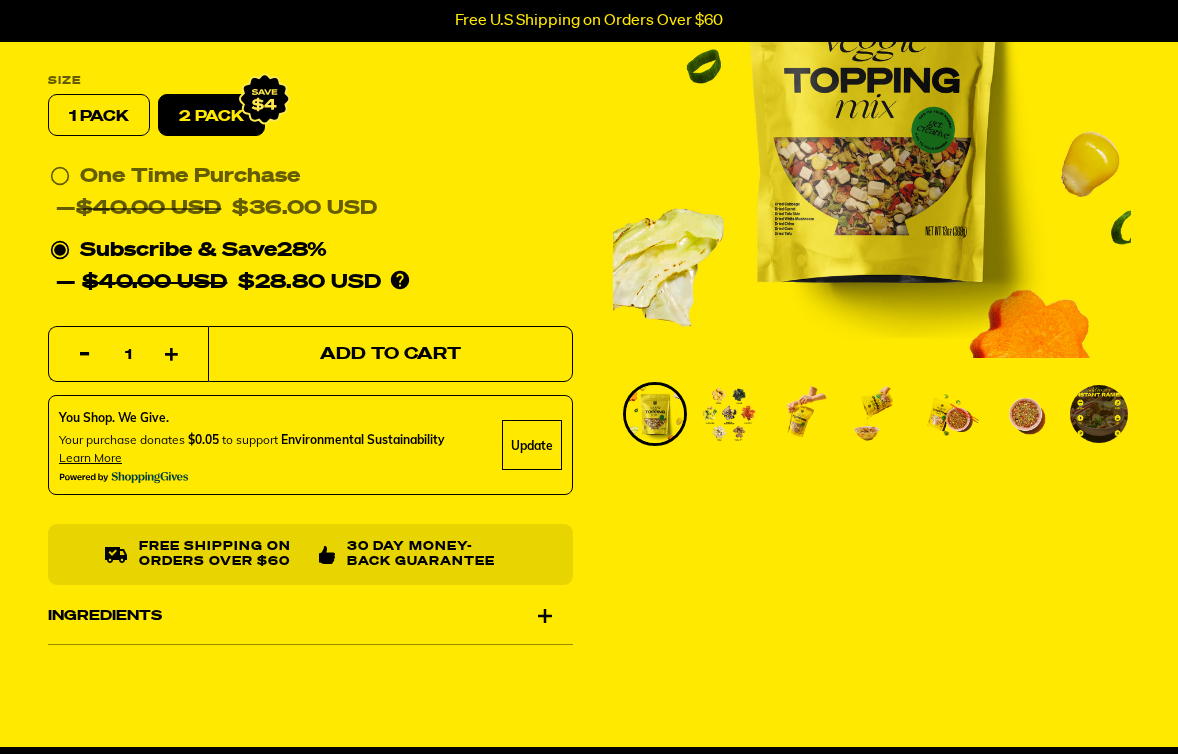 select on "Every 30 Days" 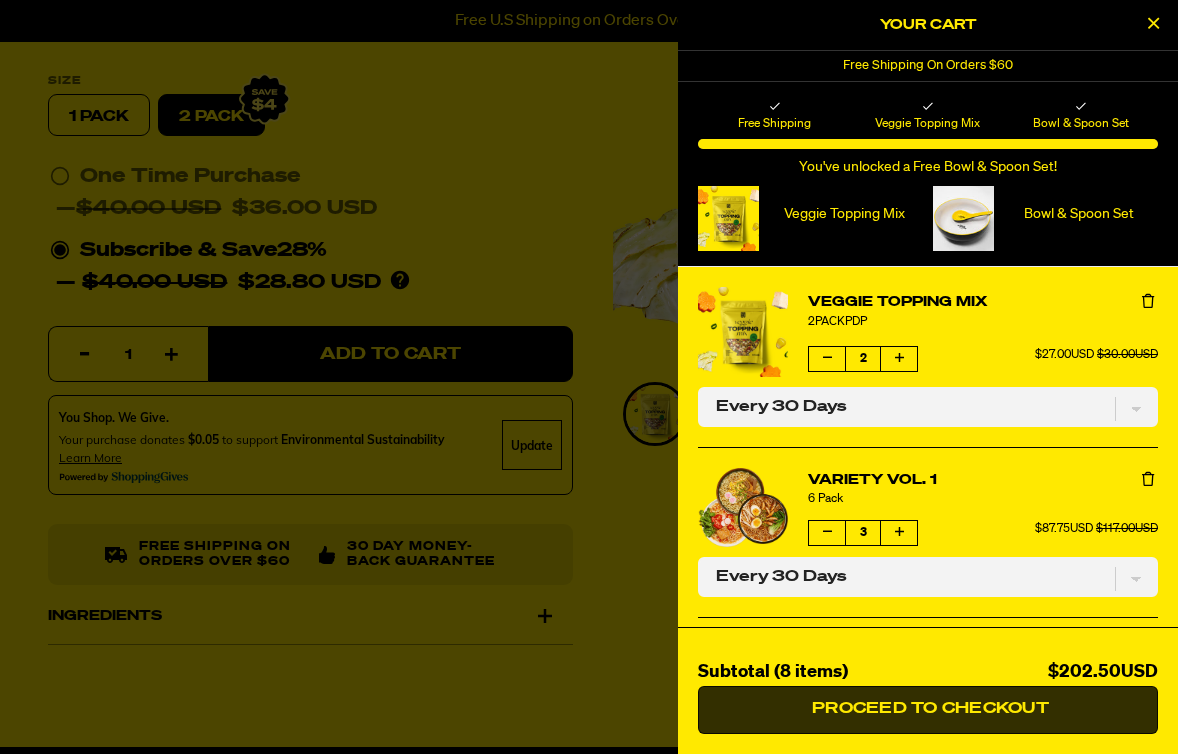 click on "Proceed to Checkout" at bounding box center [928, 709] 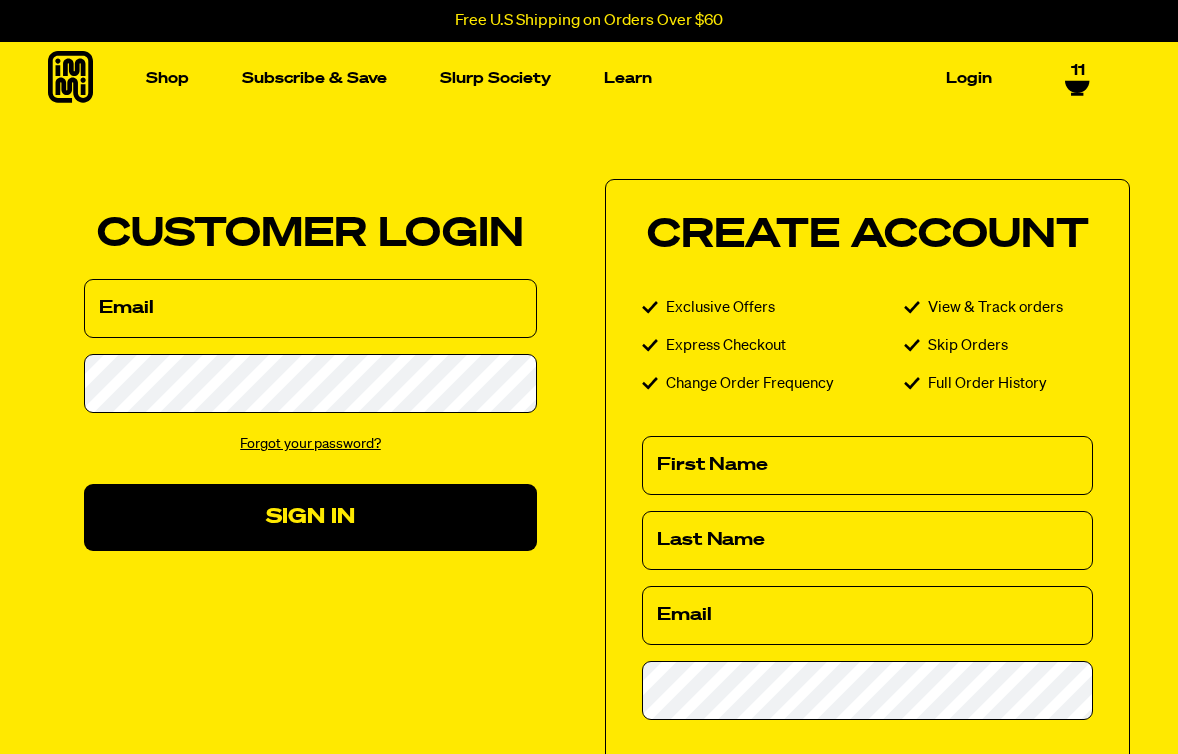 scroll, scrollTop: 0, scrollLeft: 0, axis: both 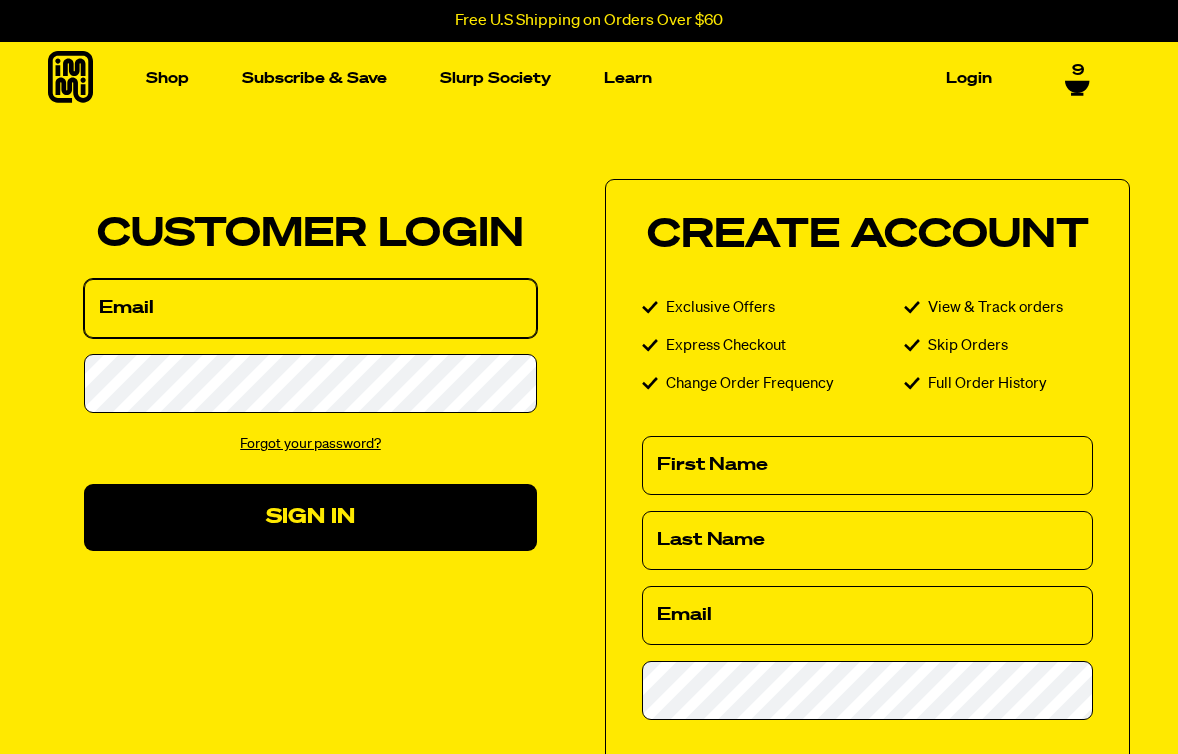 click on "Email" at bounding box center (310, 308) 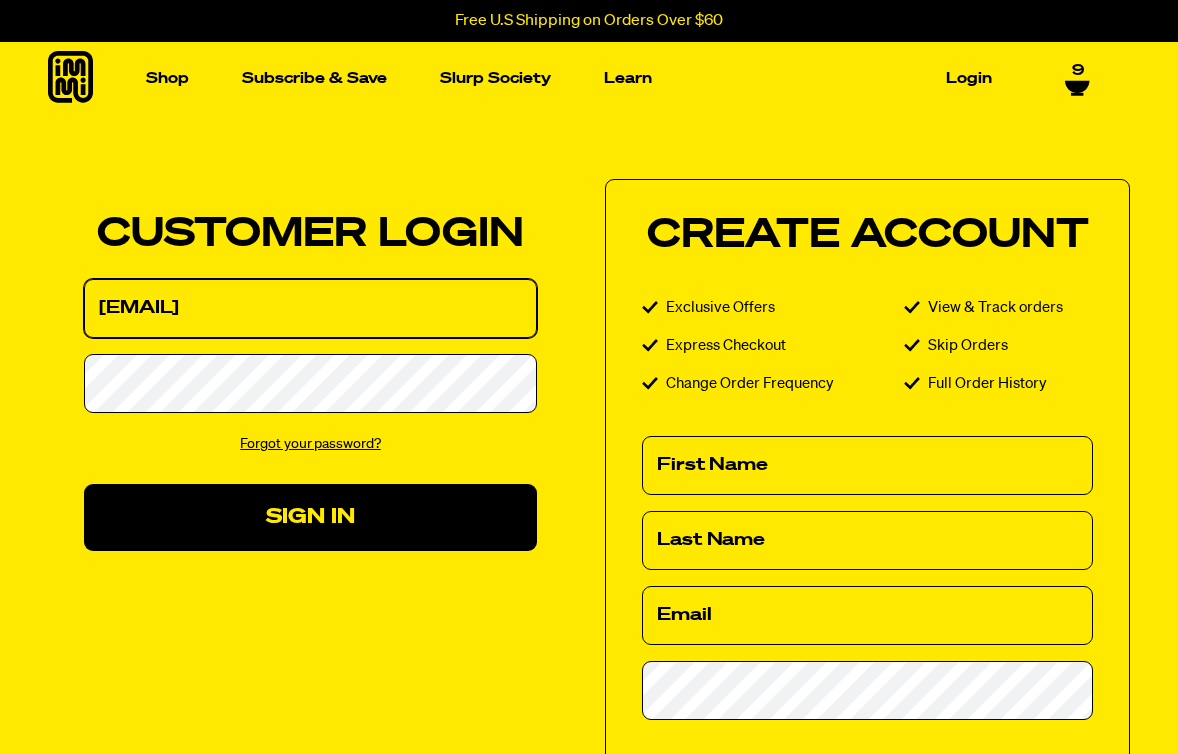 type on "[EMAIL]" 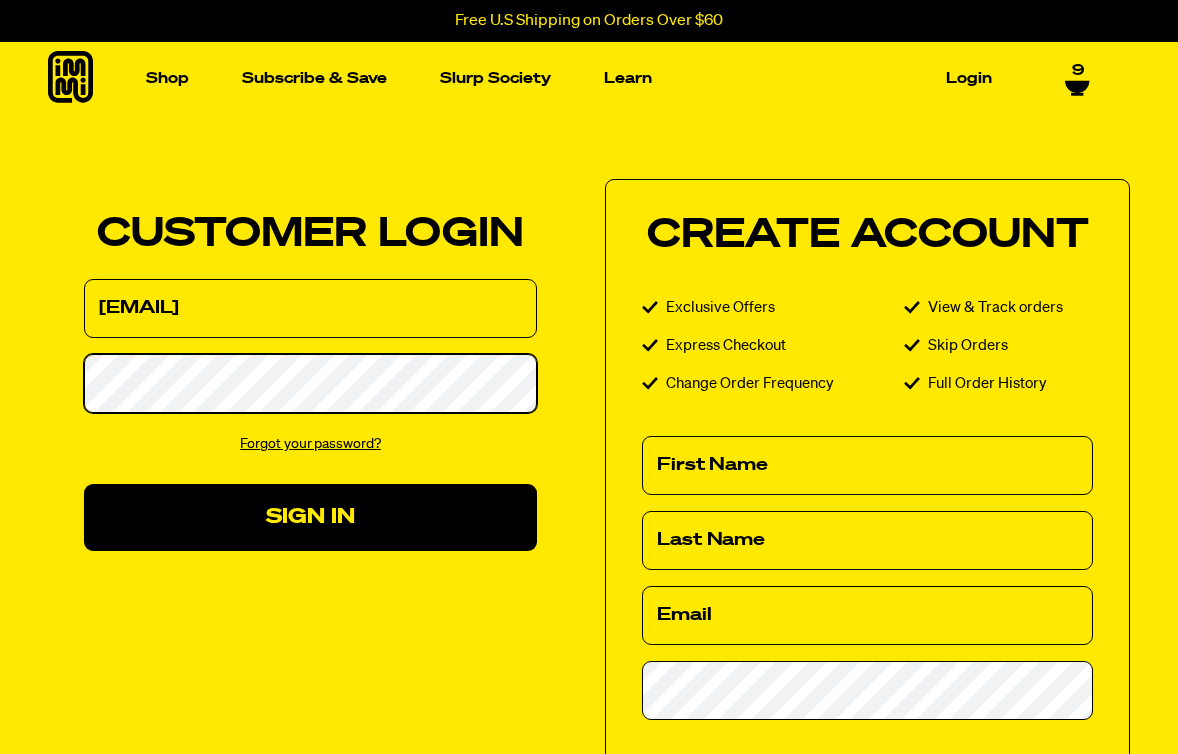 click on "Sign In" at bounding box center (310, 517) 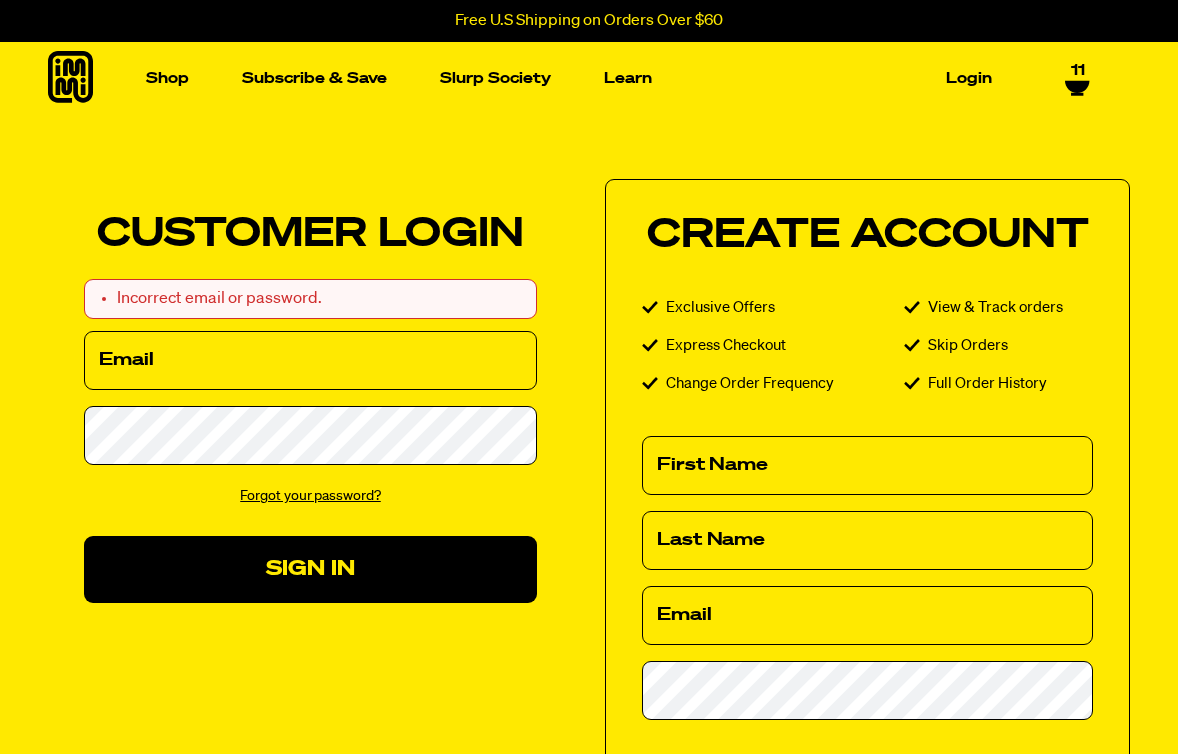 scroll, scrollTop: 0, scrollLeft: 0, axis: both 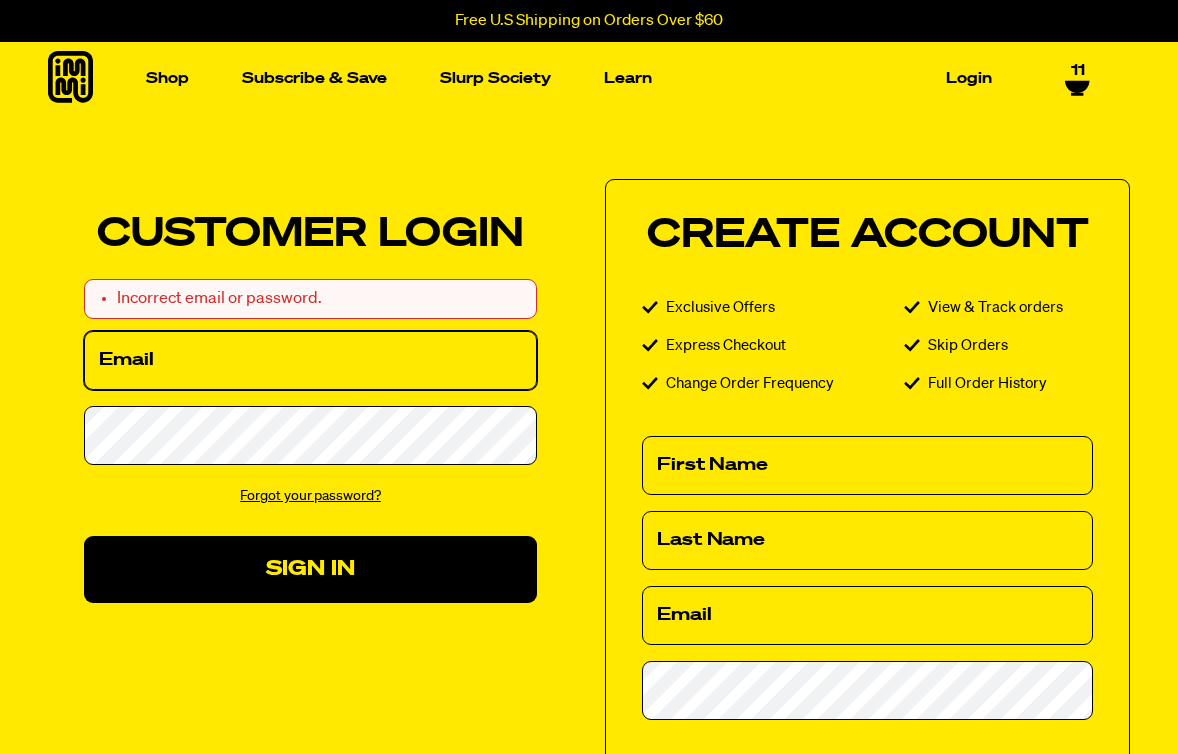 click on "Email" at bounding box center [310, 360] 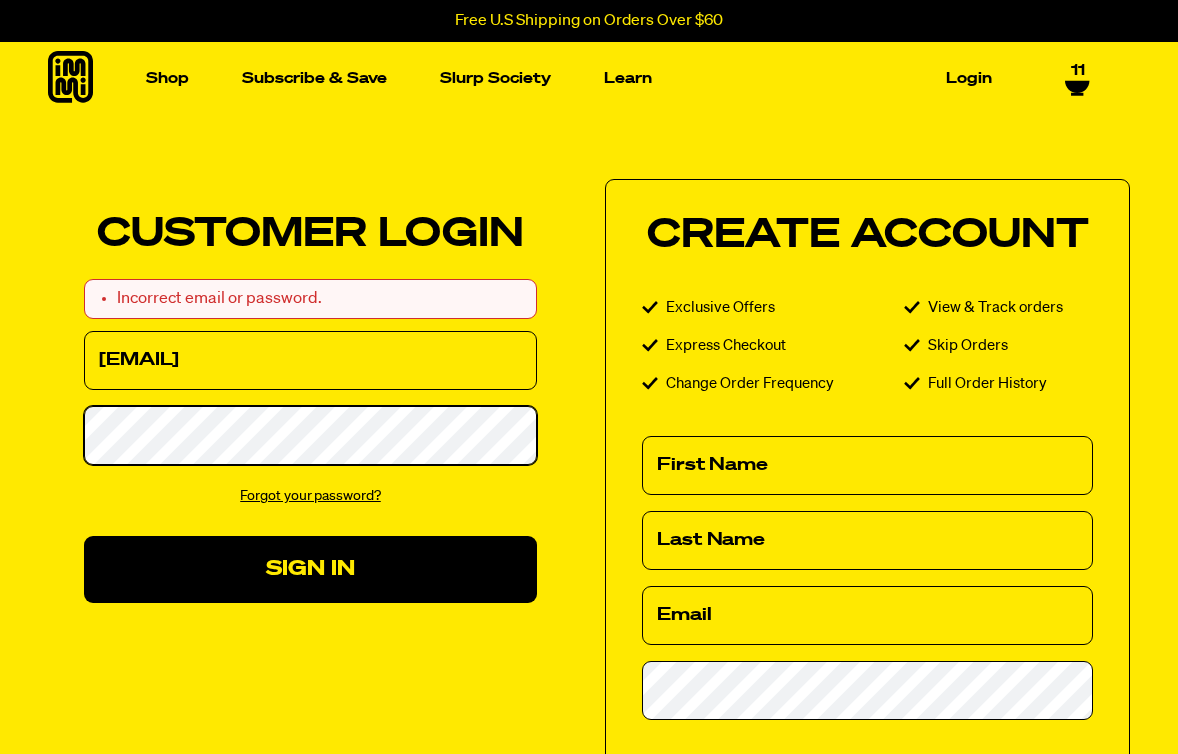 click on "Sign In" at bounding box center [310, 569] 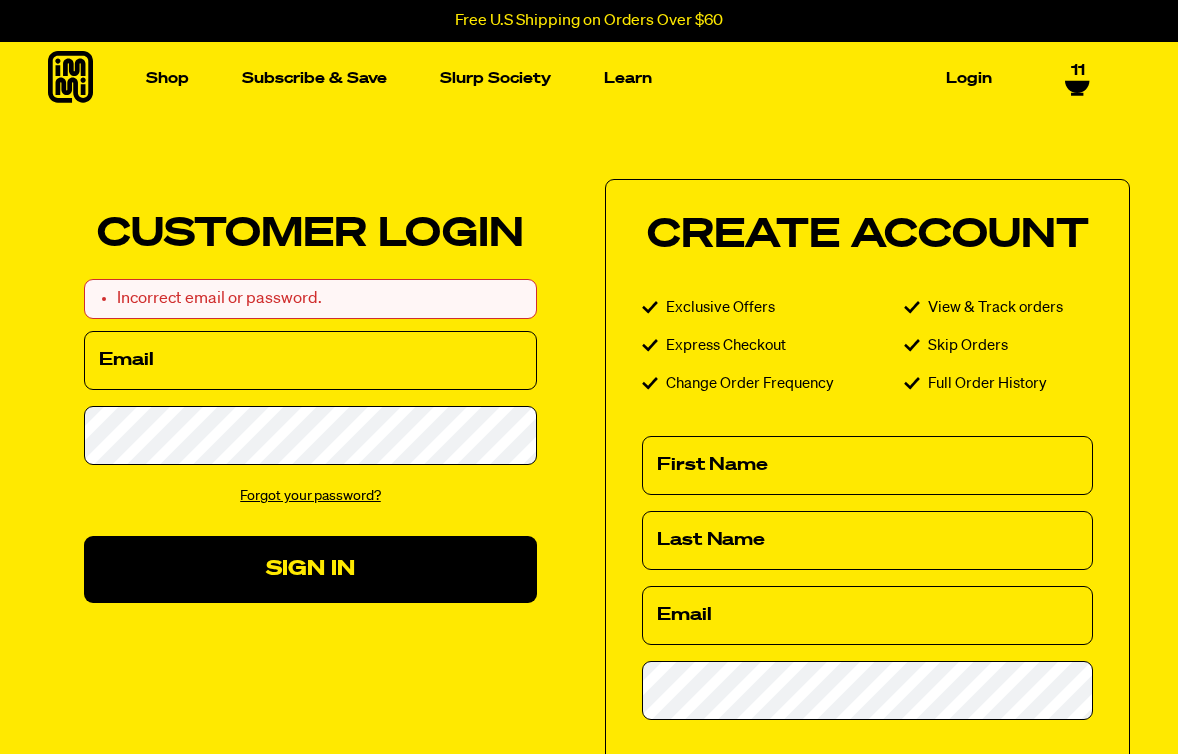 scroll, scrollTop: 0, scrollLeft: 0, axis: both 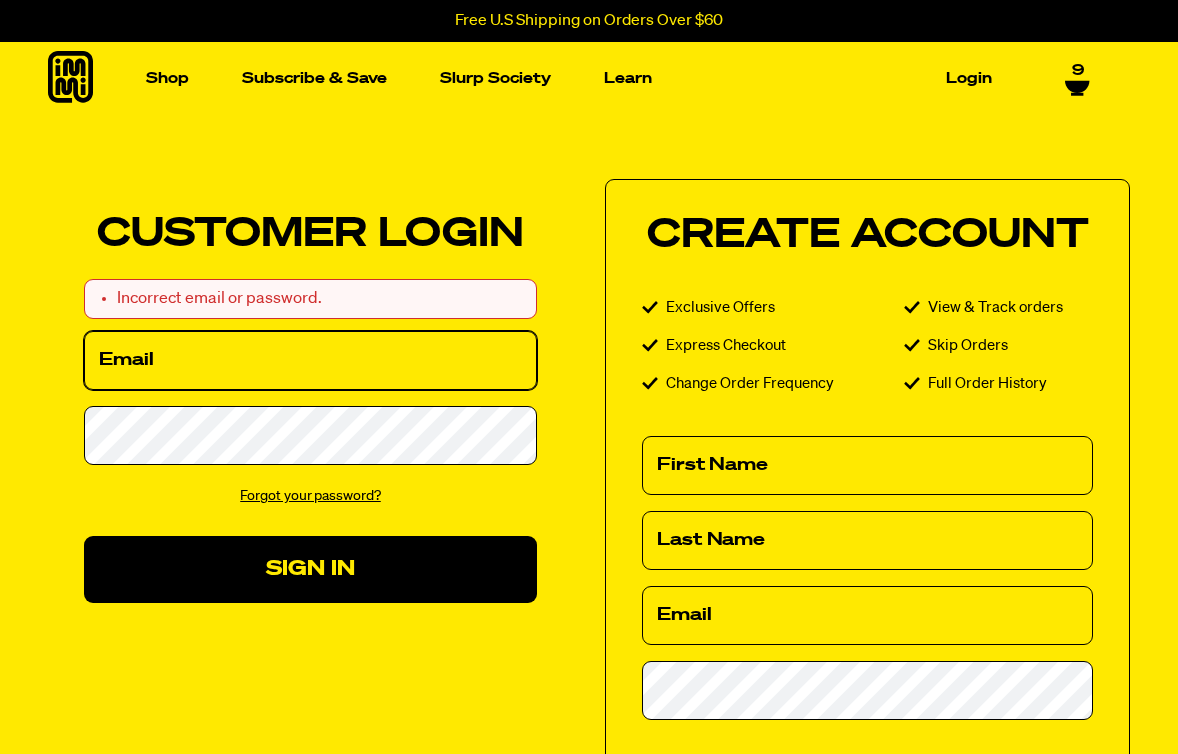 click on "Email" at bounding box center (310, 360) 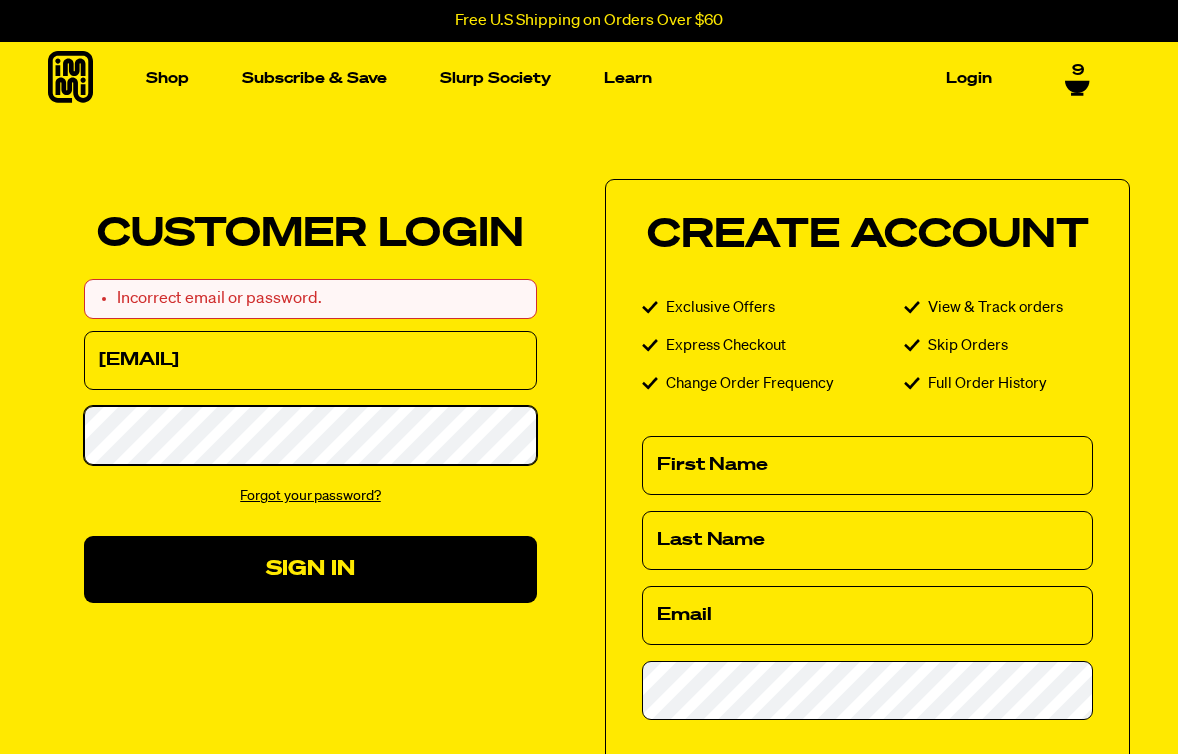 click on "Sign In" at bounding box center [310, 569] 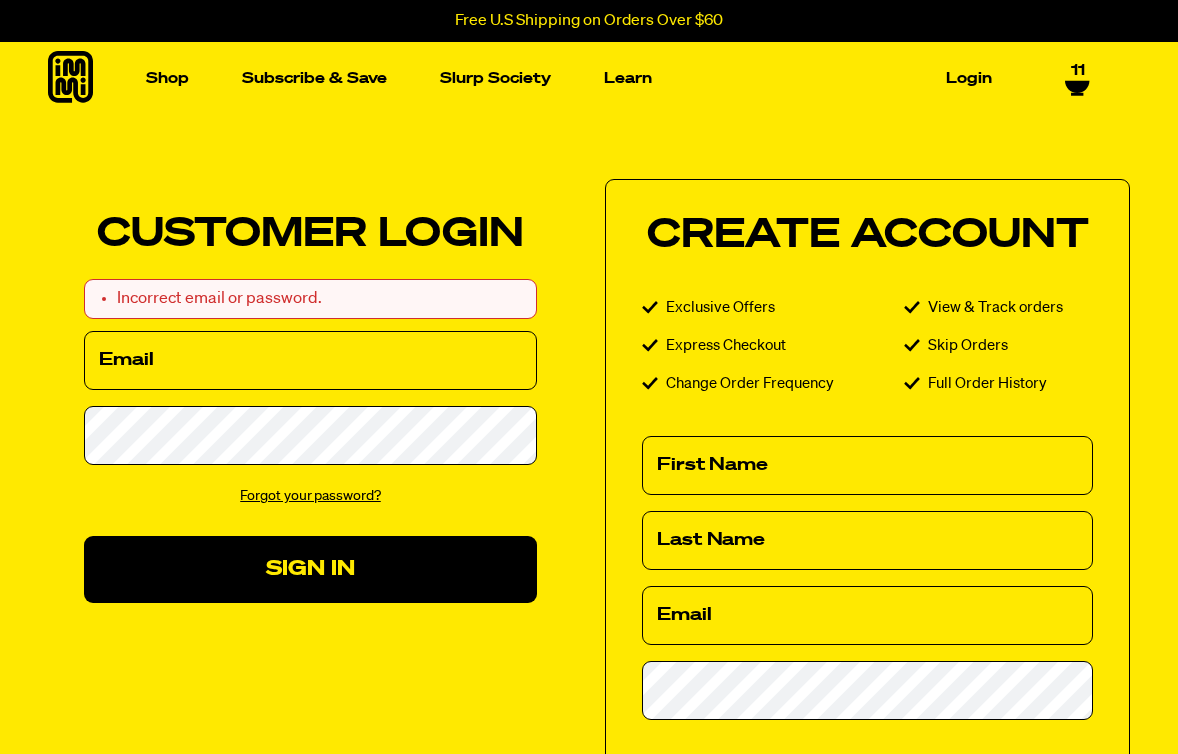 scroll, scrollTop: 0, scrollLeft: 0, axis: both 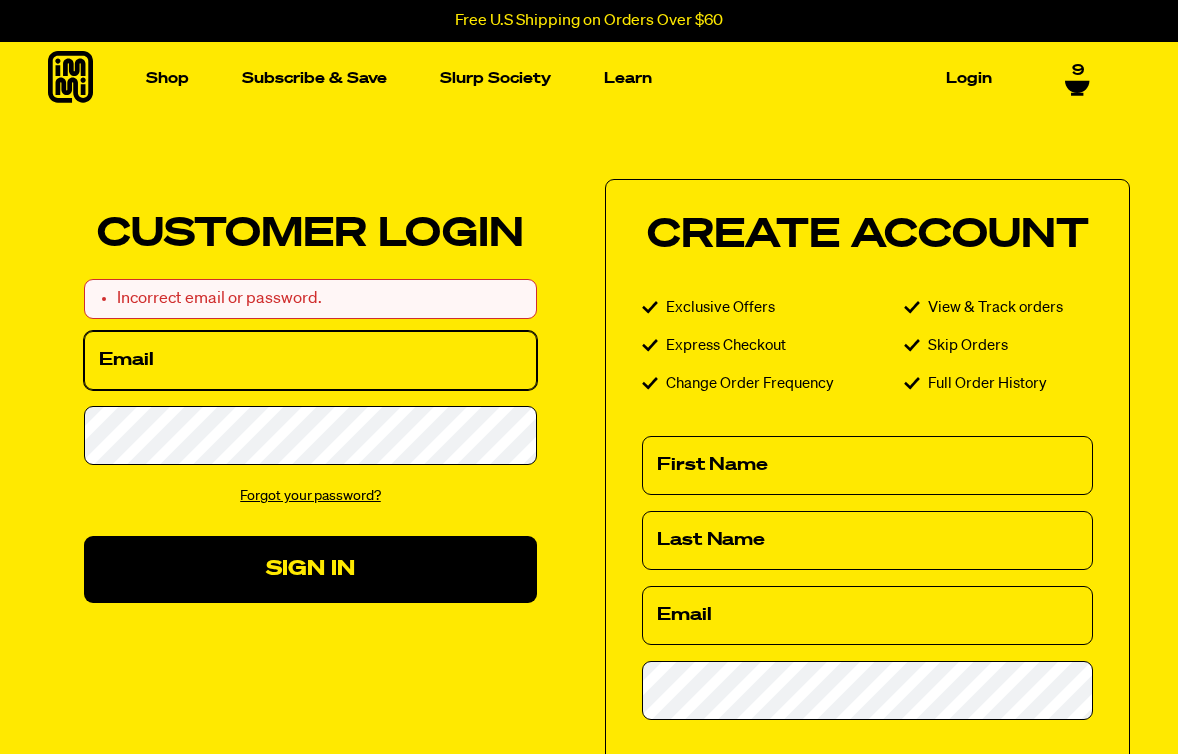 click on "Email" at bounding box center [310, 360] 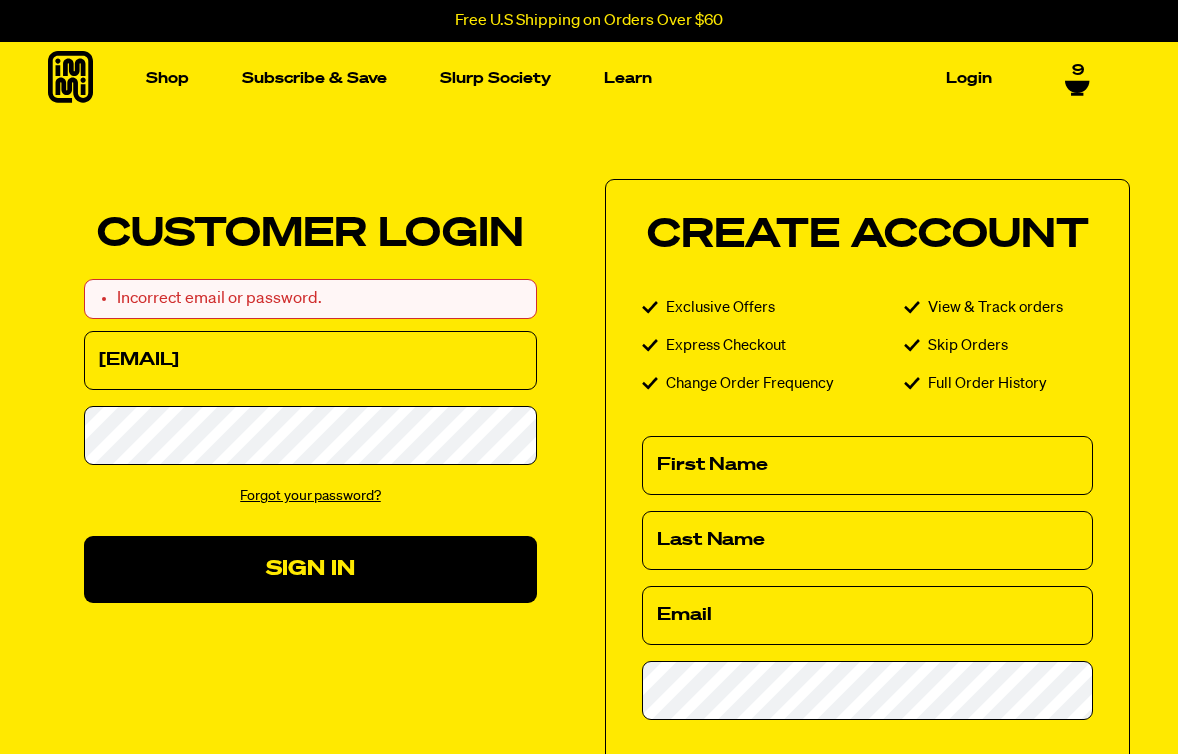 click on "Forgot your password?" at bounding box center (310, 496) 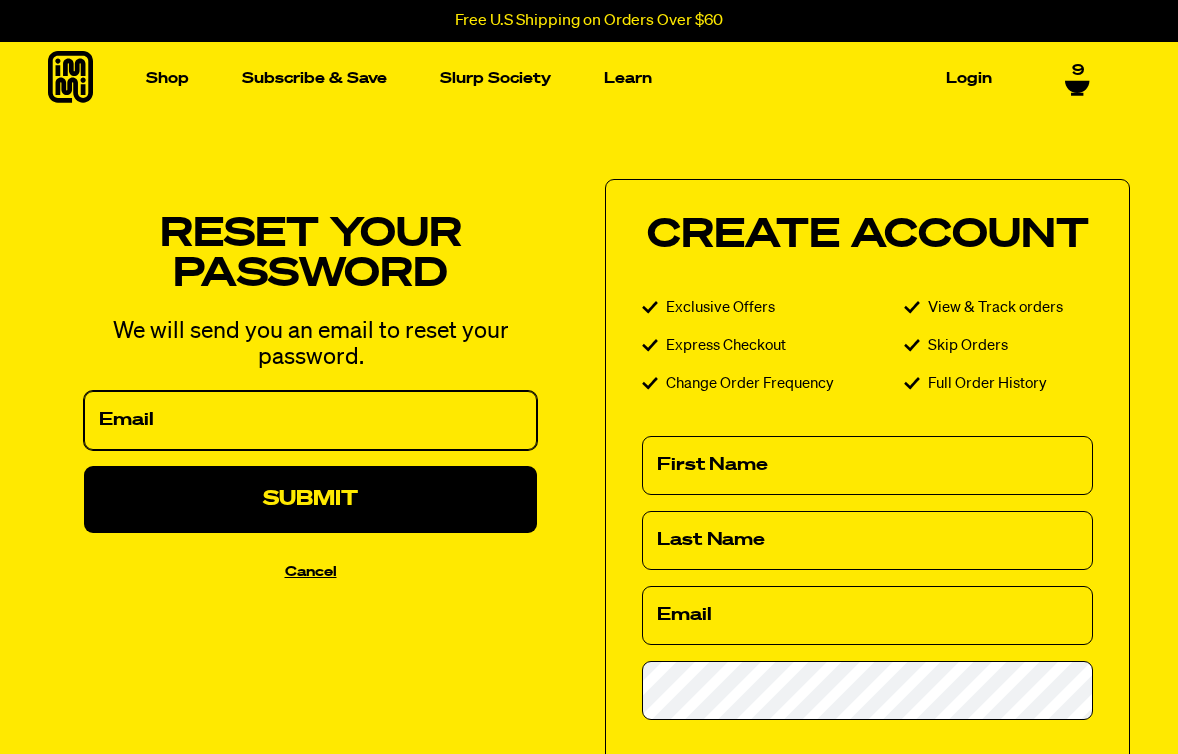 drag, startPoint x: 210, startPoint y: 429, endPoint x: 153, endPoint y: 416, distance: 58.463665 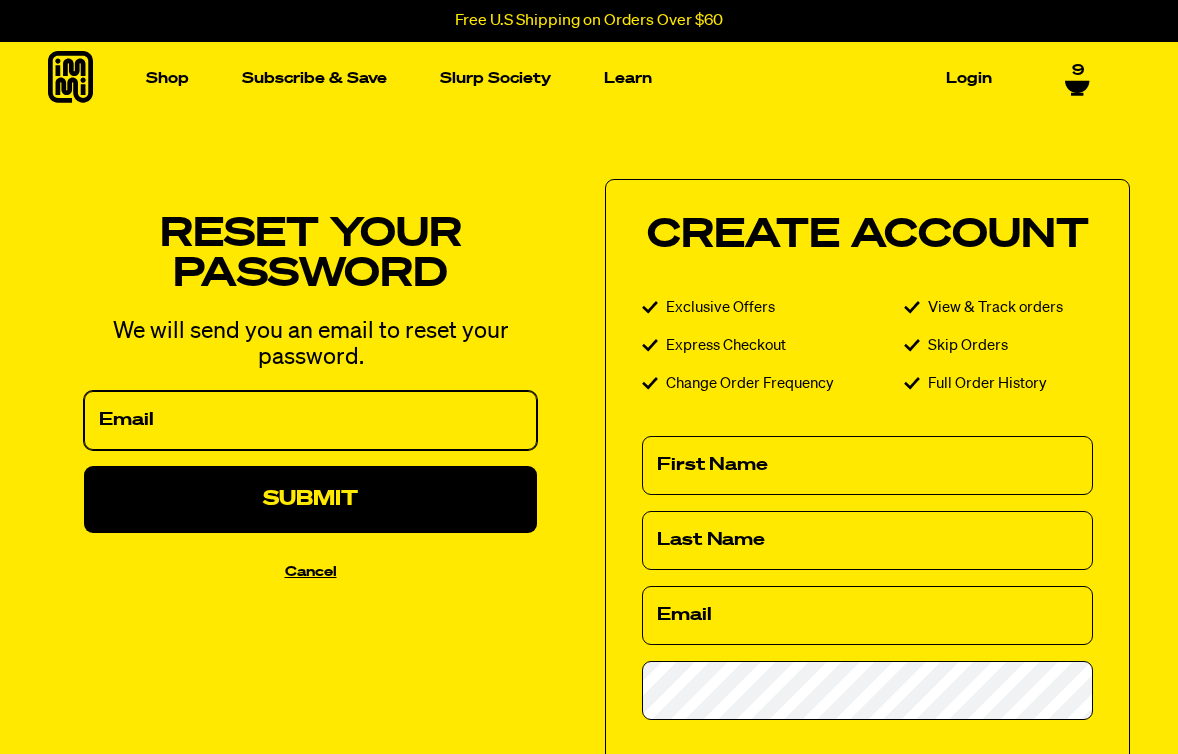 click on "Email" at bounding box center (310, 420) 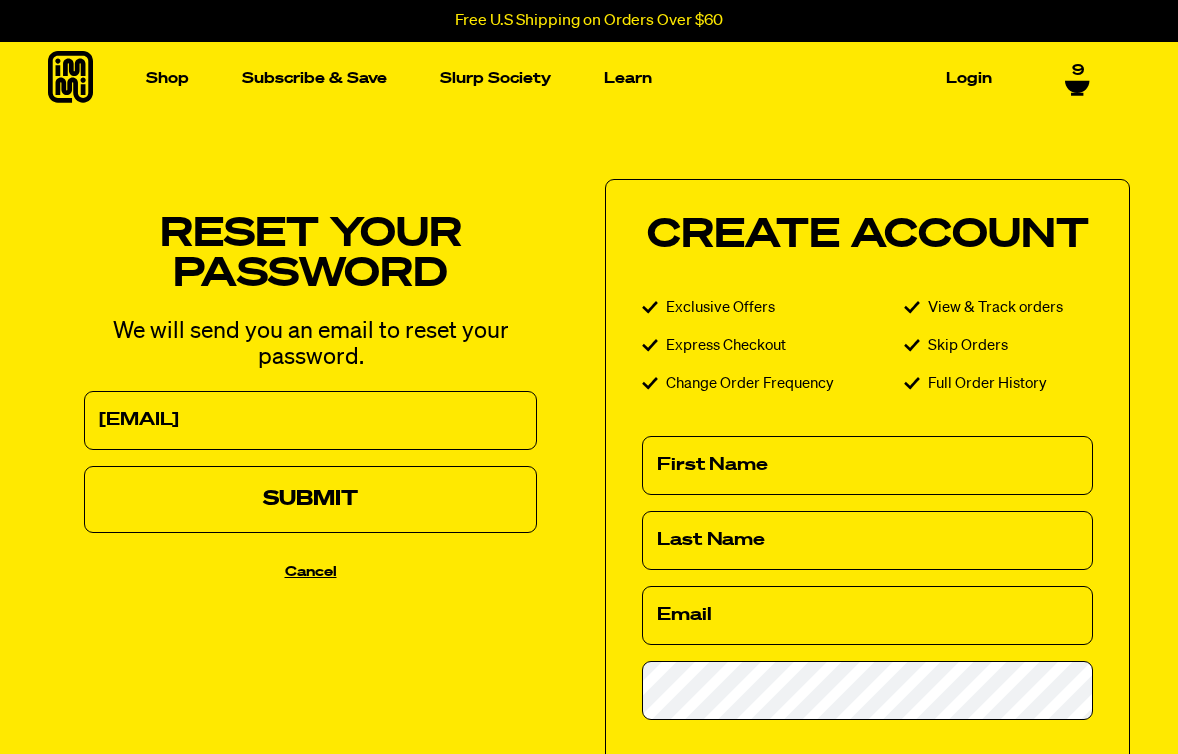 click on "Submit" at bounding box center (310, 499) 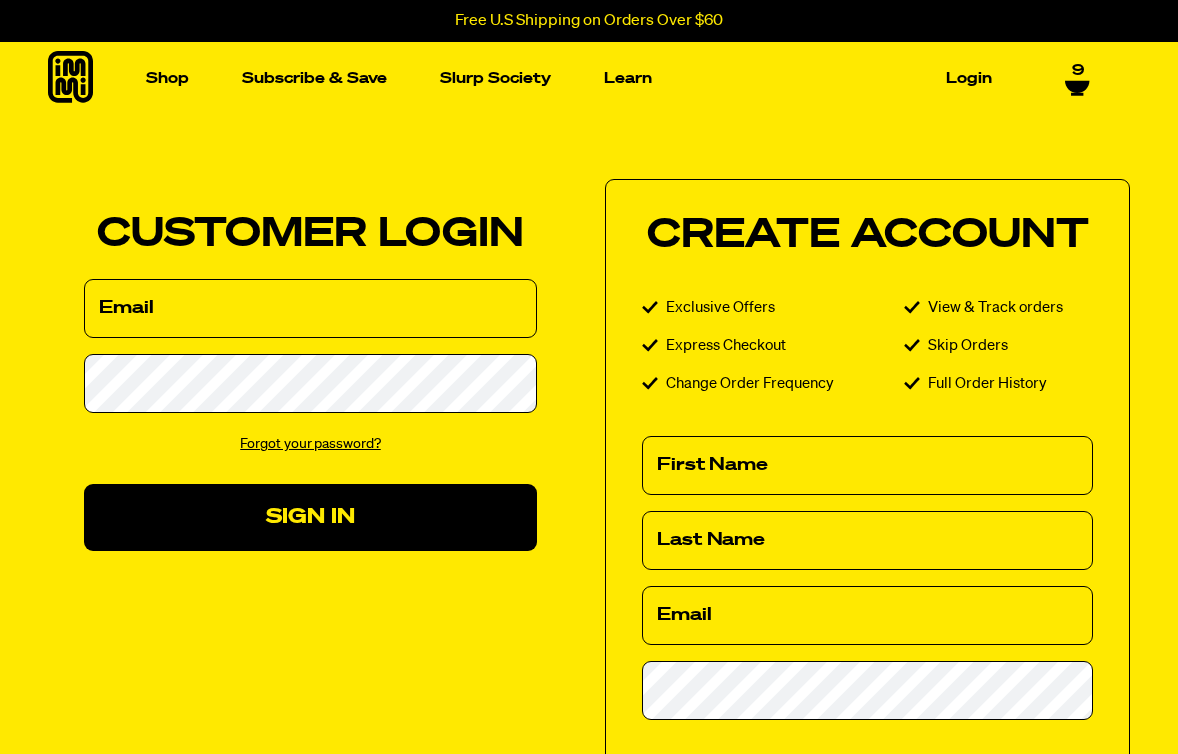 select on "Every 30 Days" 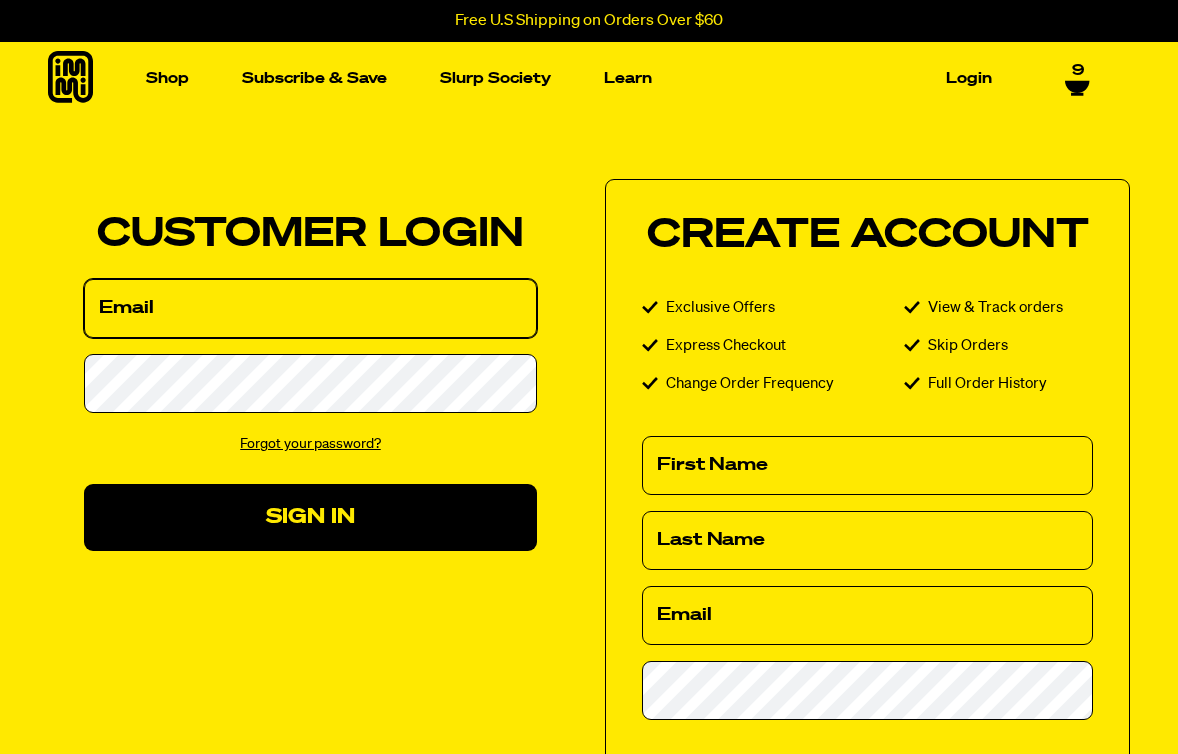 click on "Email" at bounding box center [310, 308] 